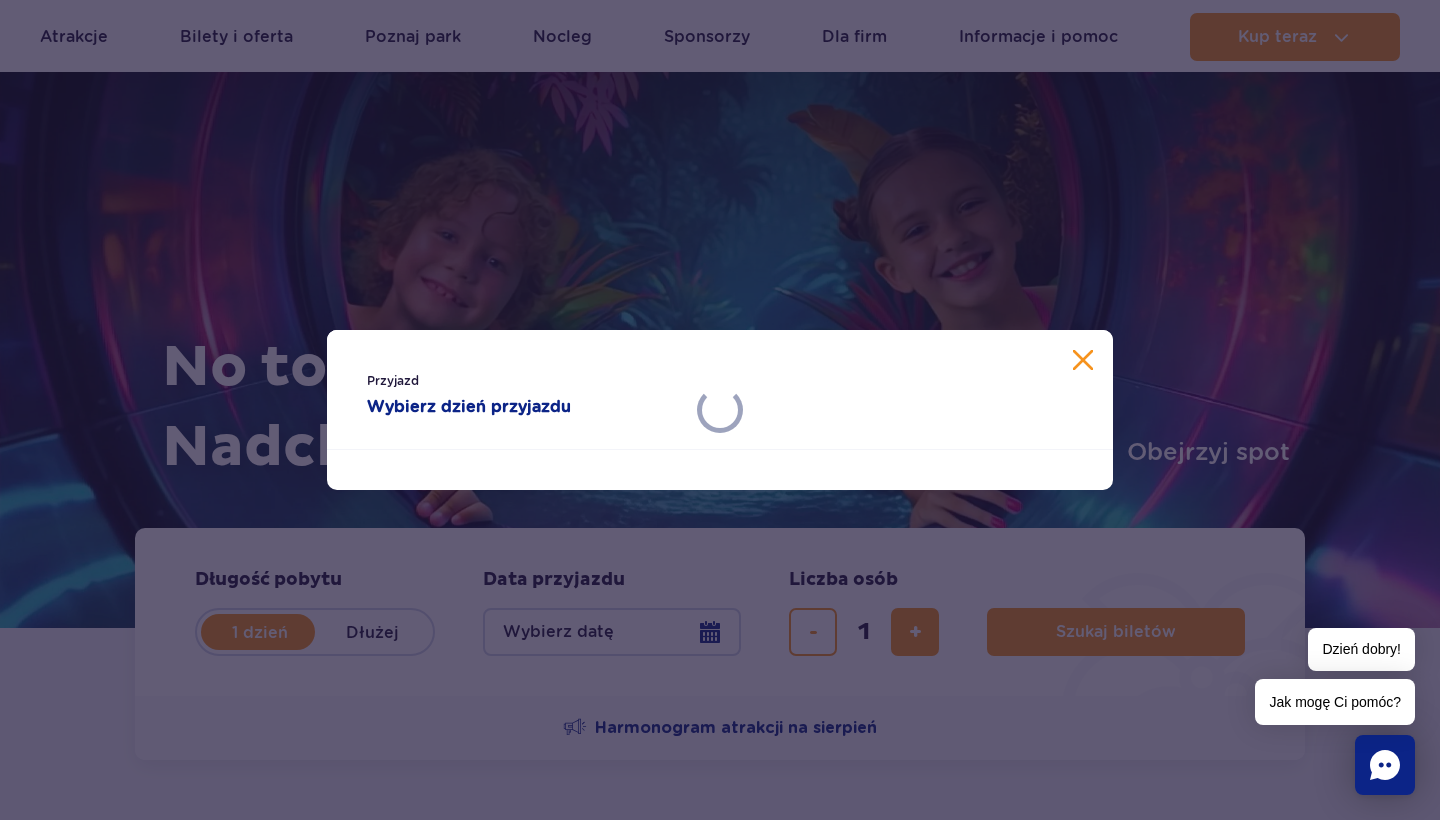scroll, scrollTop: 163, scrollLeft: 0, axis: vertical 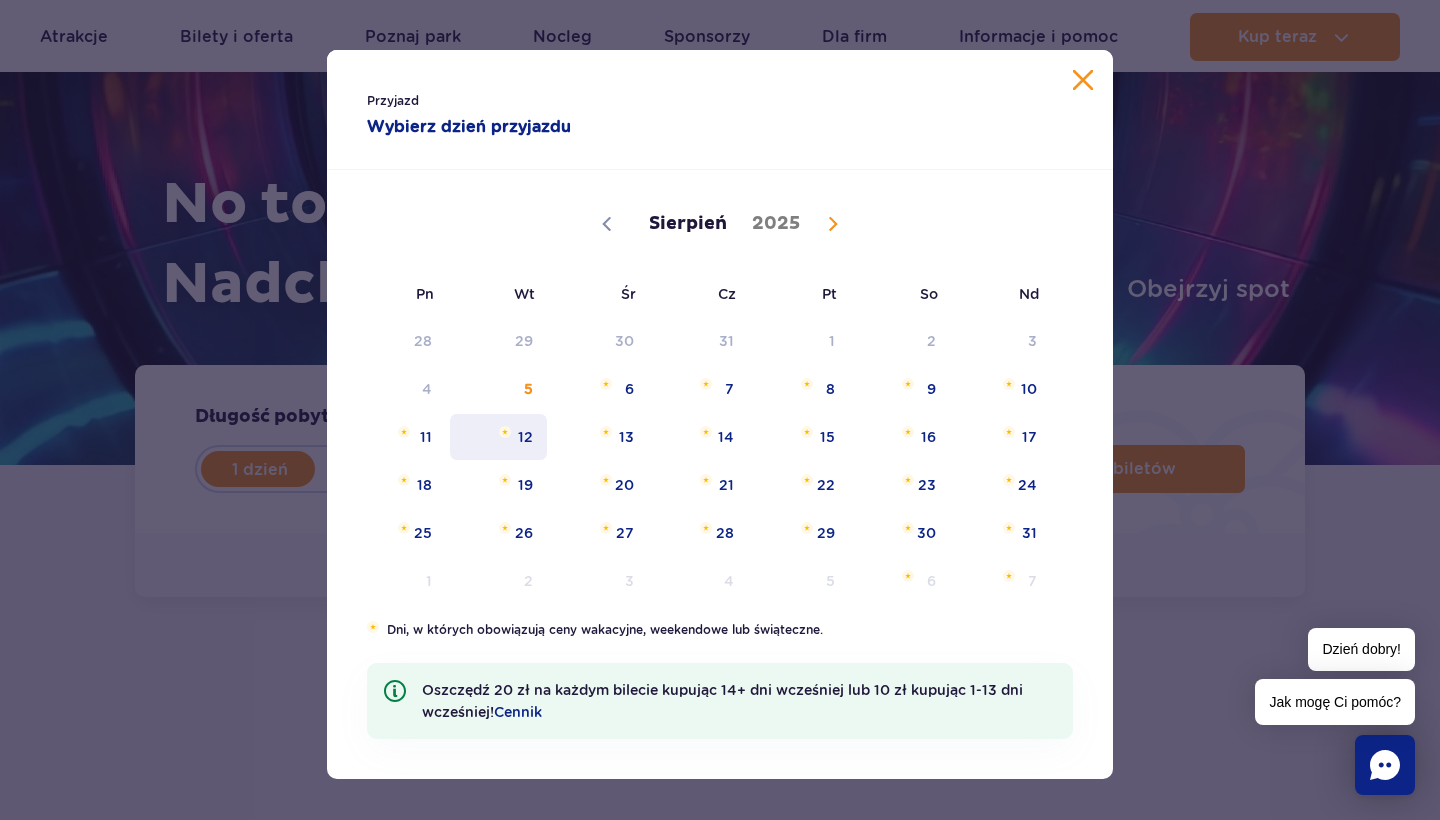 click on "12" at bounding box center (498, 437) 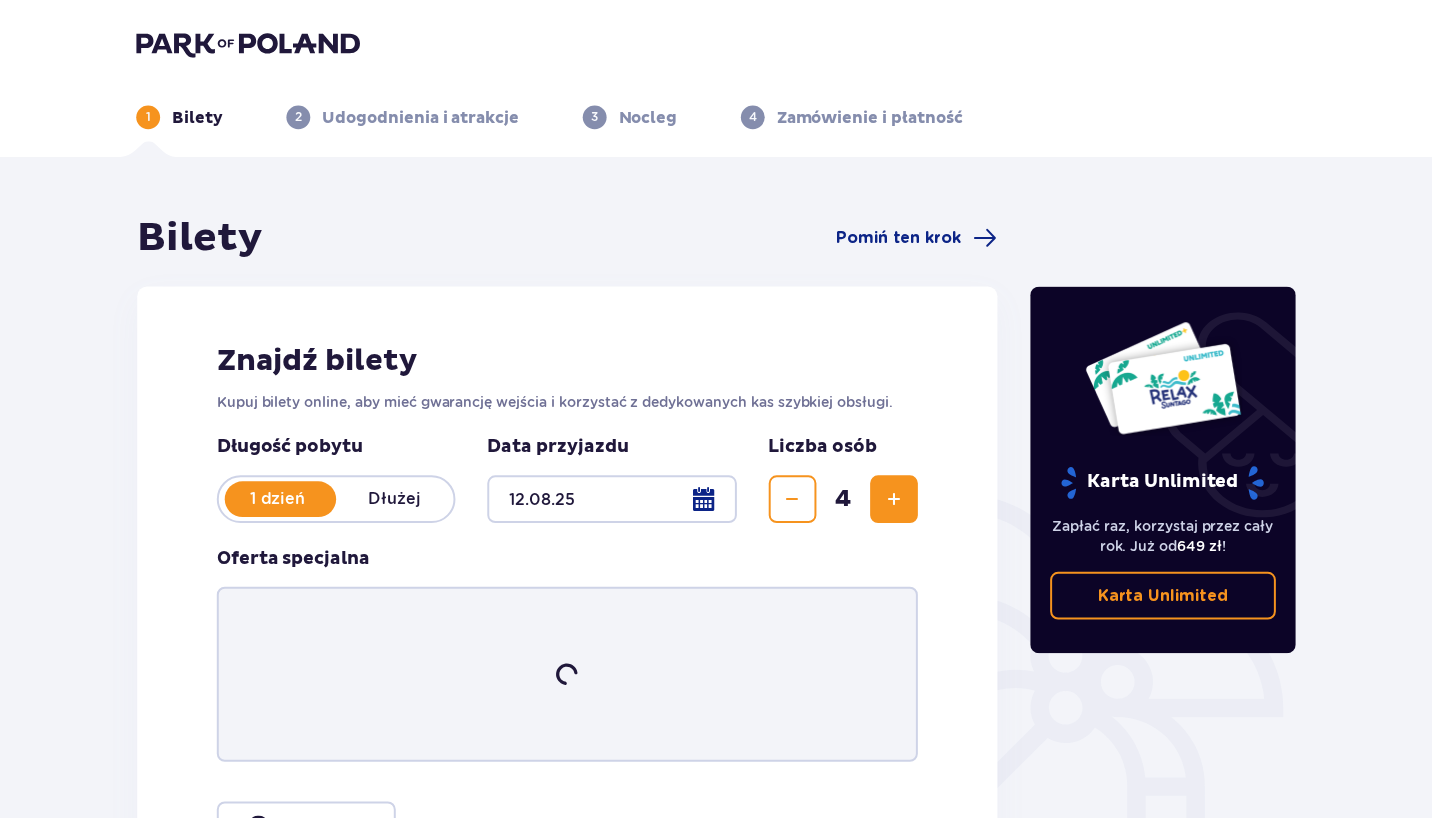 scroll, scrollTop: 0, scrollLeft: 0, axis: both 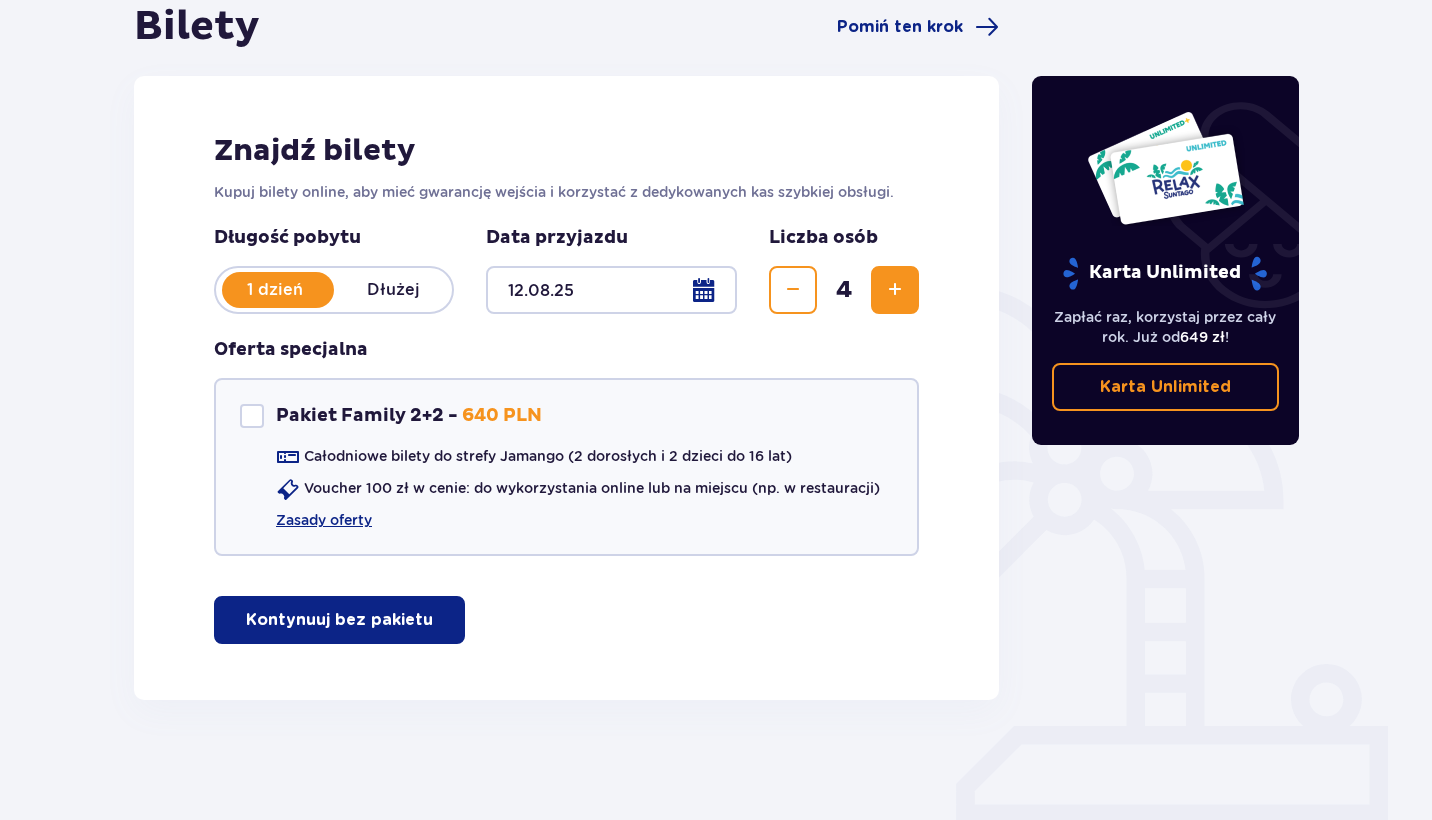 click on "Kontynuuj bez pakietu" at bounding box center [339, 620] 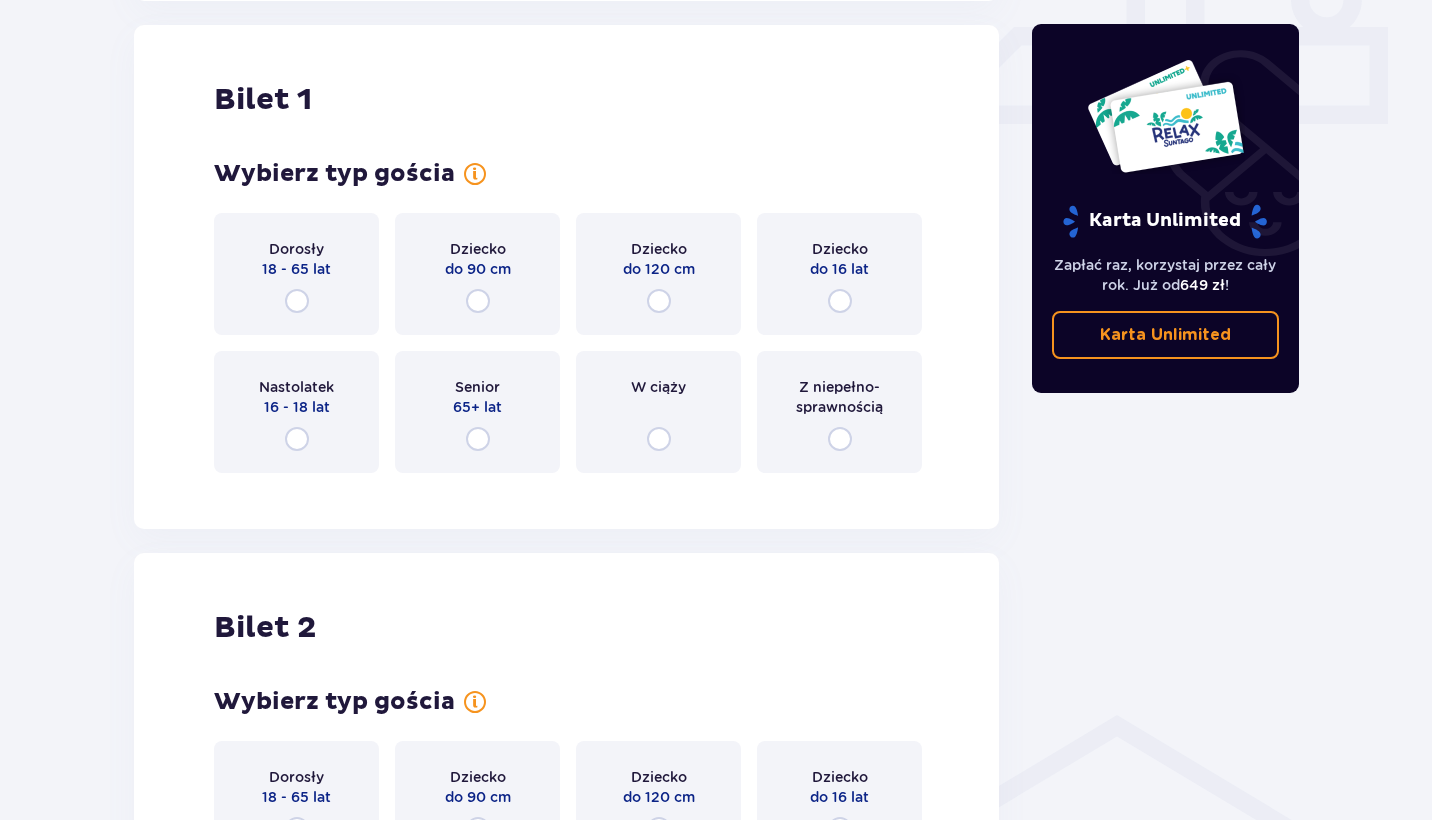 scroll, scrollTop: 910, scrollLeft: 0, axis: vertical 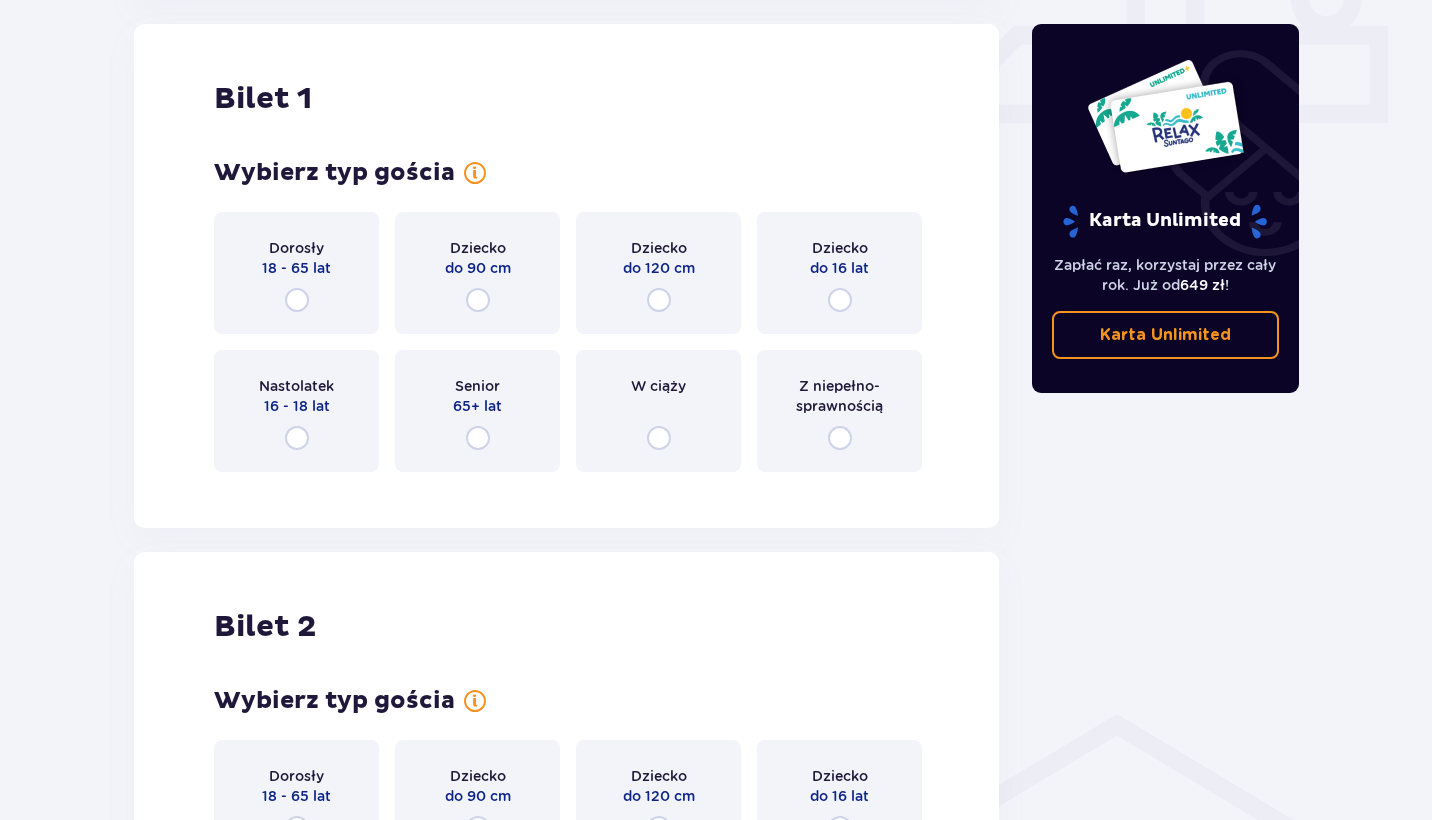click on "Dorosły 18 - 65 lat" at bounding box center (296, 273) 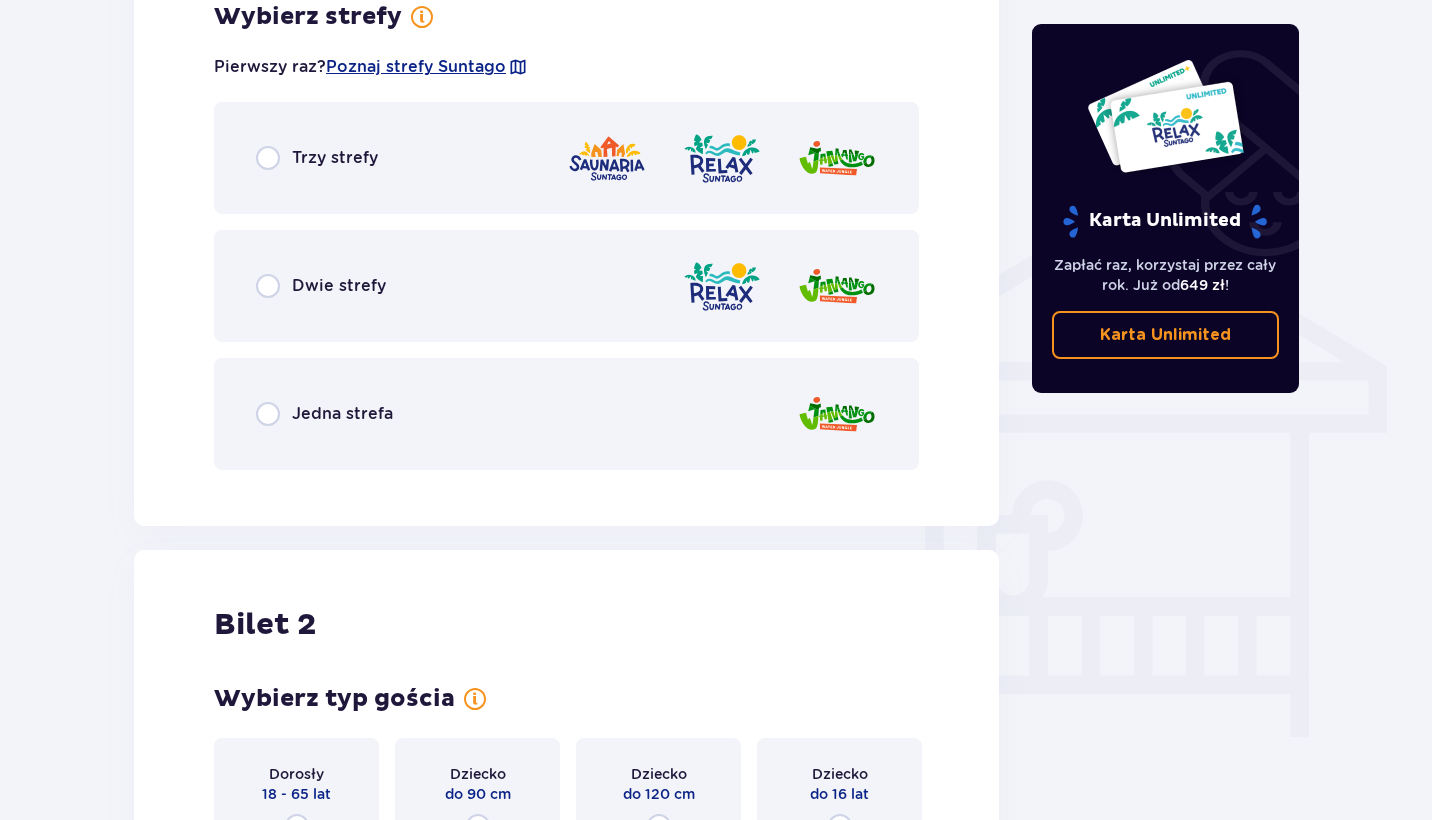 scroll, scrollTop: 1421, scrollLeft: 0, axis: vertical 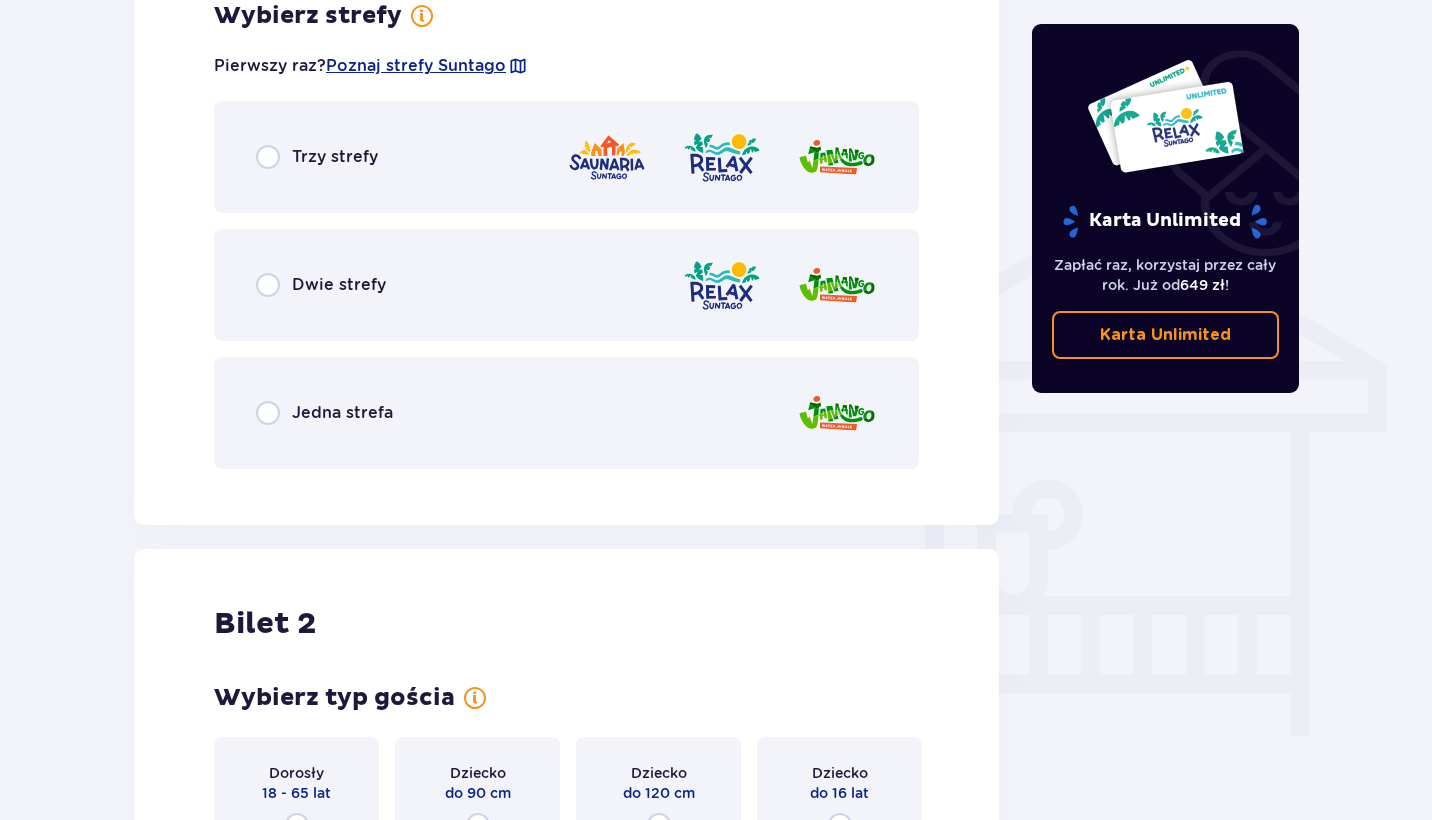 click at bounding box center (268, 157) 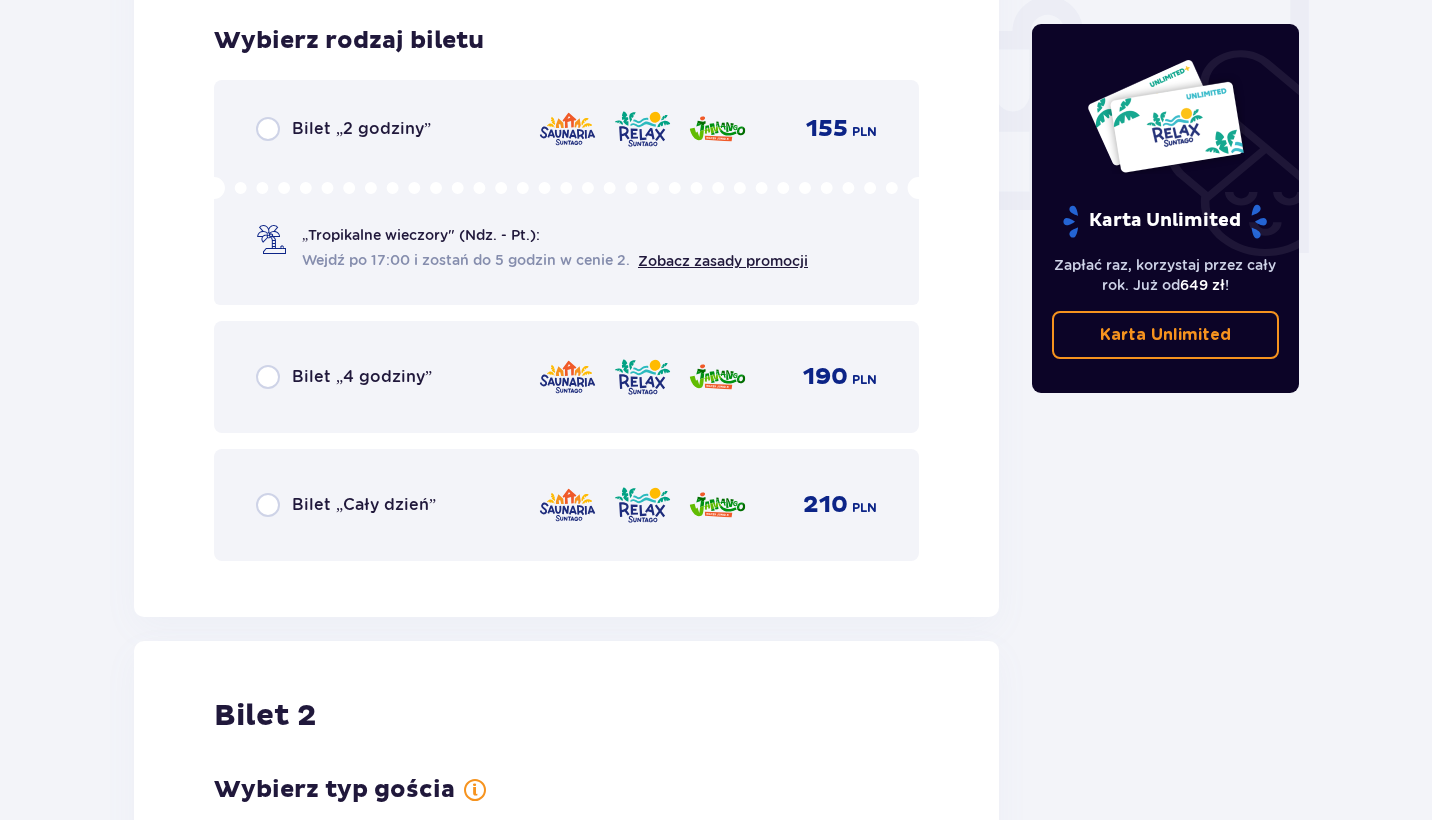 scroll, scrollTop: 1906, scrollLeft: 0, axis: vertical 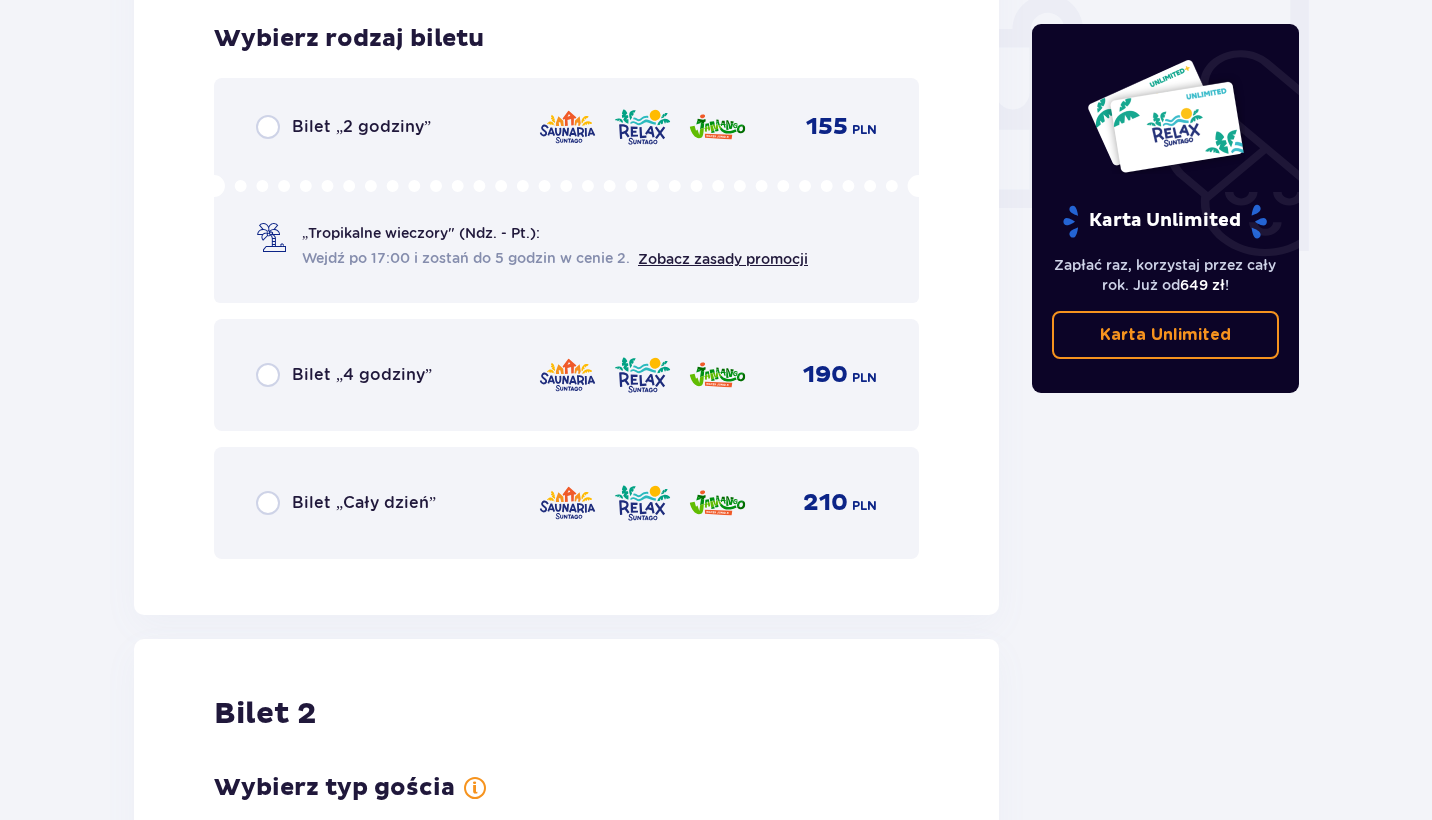 click at bounding box center [268, 503] 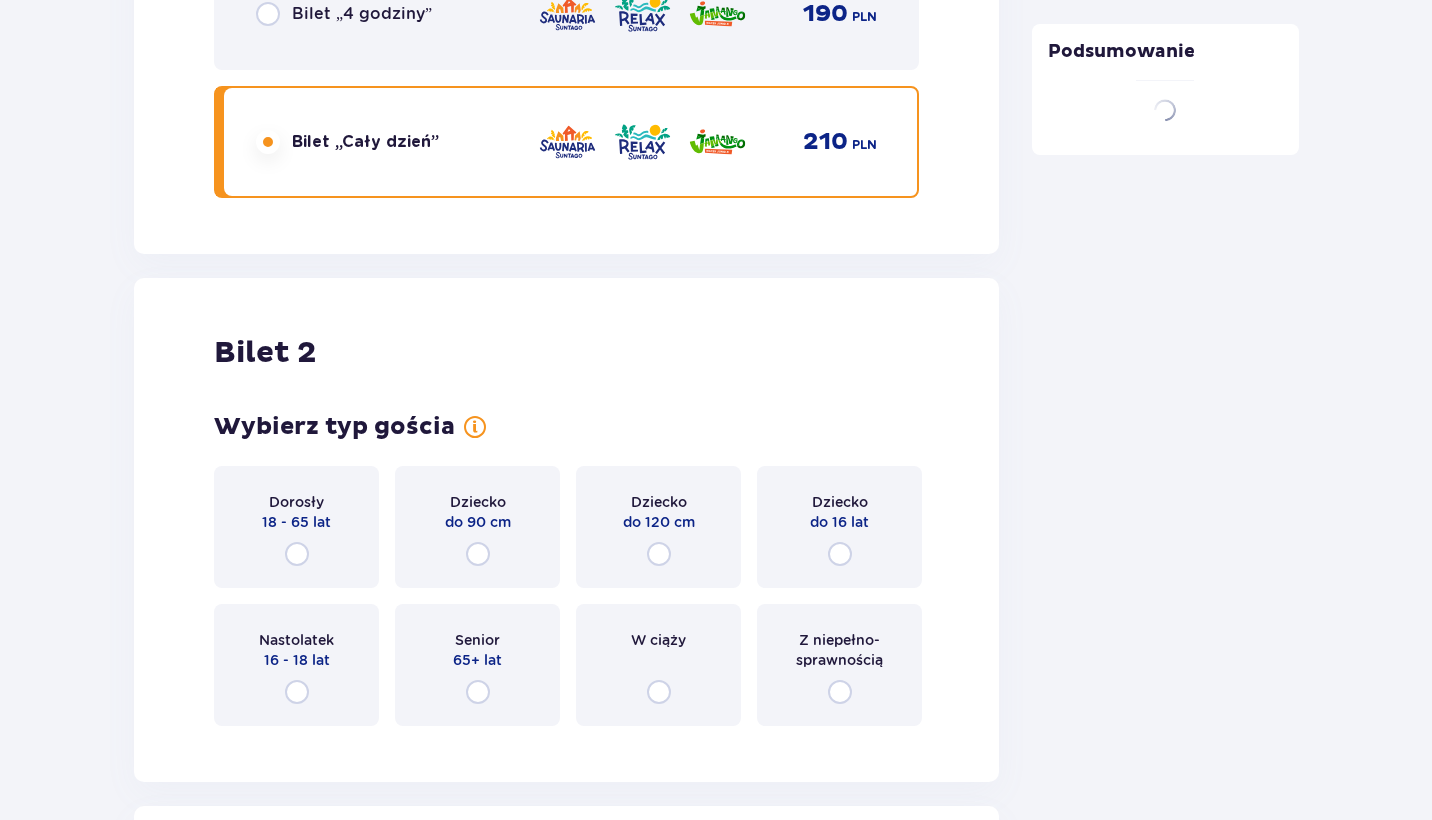 scroll, scrollTop: 2521, scrollLeft: 0, axis: vertical 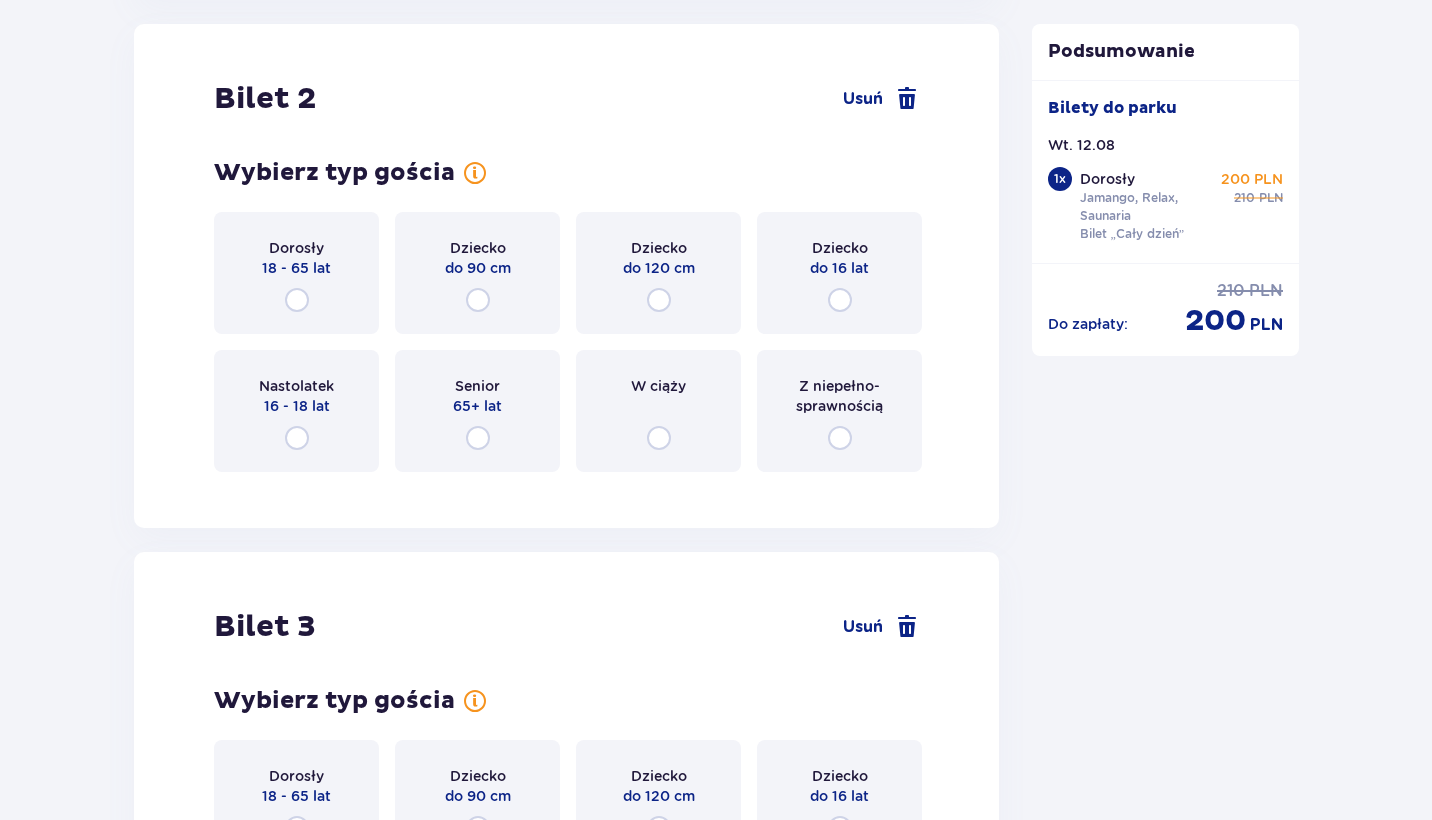click at bounding box center [297, 300] 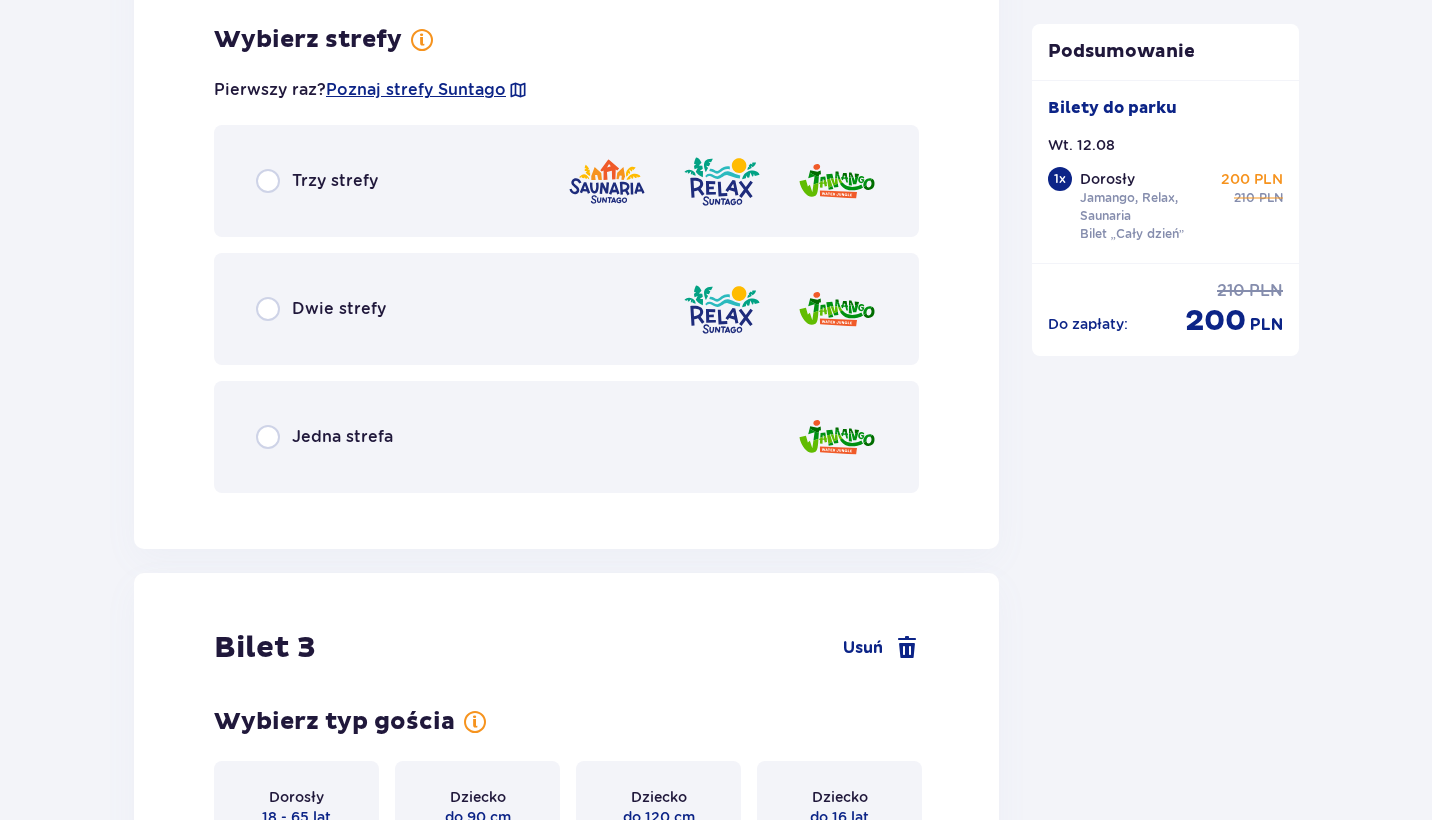 scroll, scrollTop: 3009, scrollLeft: 0, axis: vertical 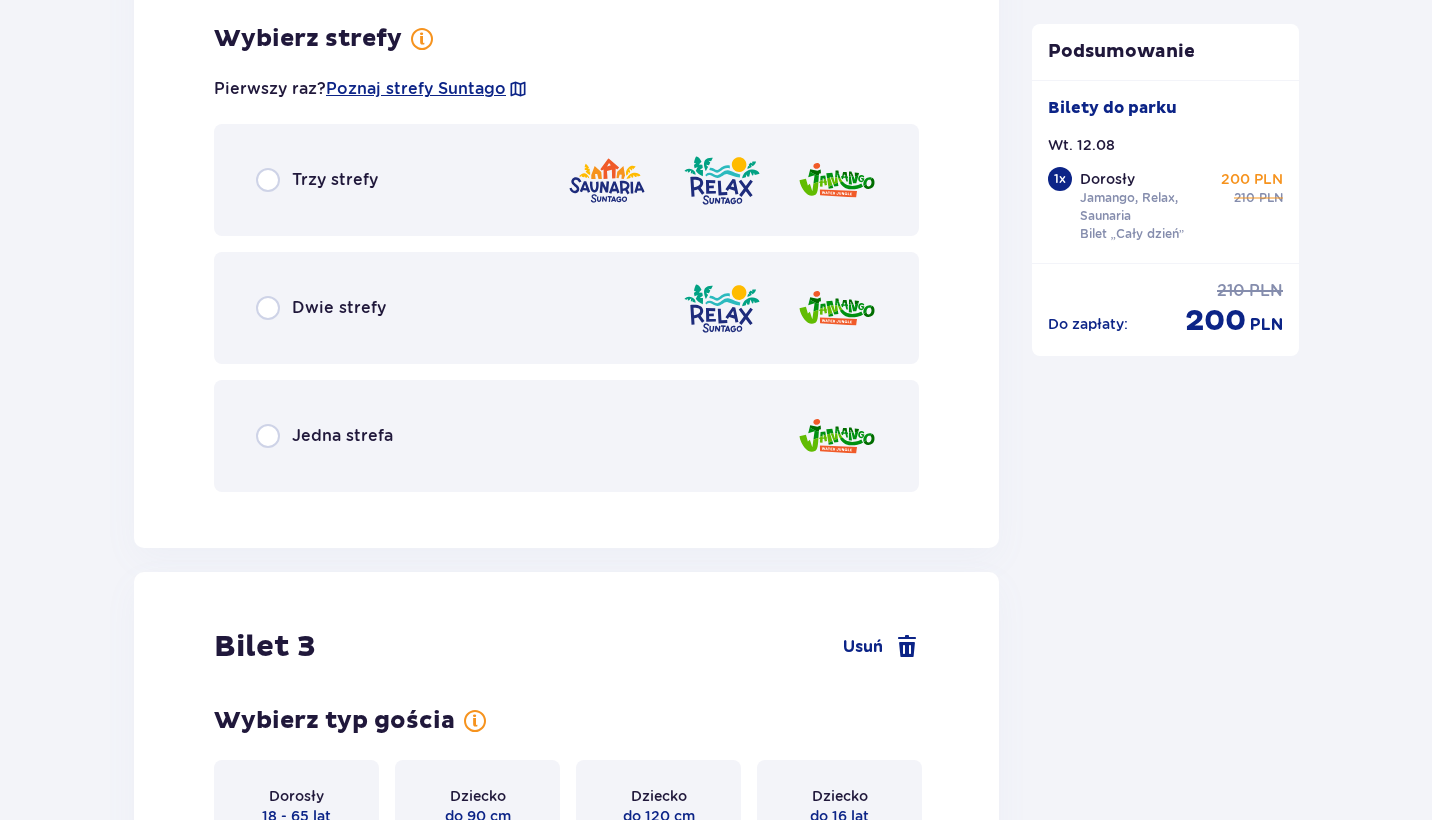 click at bounding box center [268, 180] 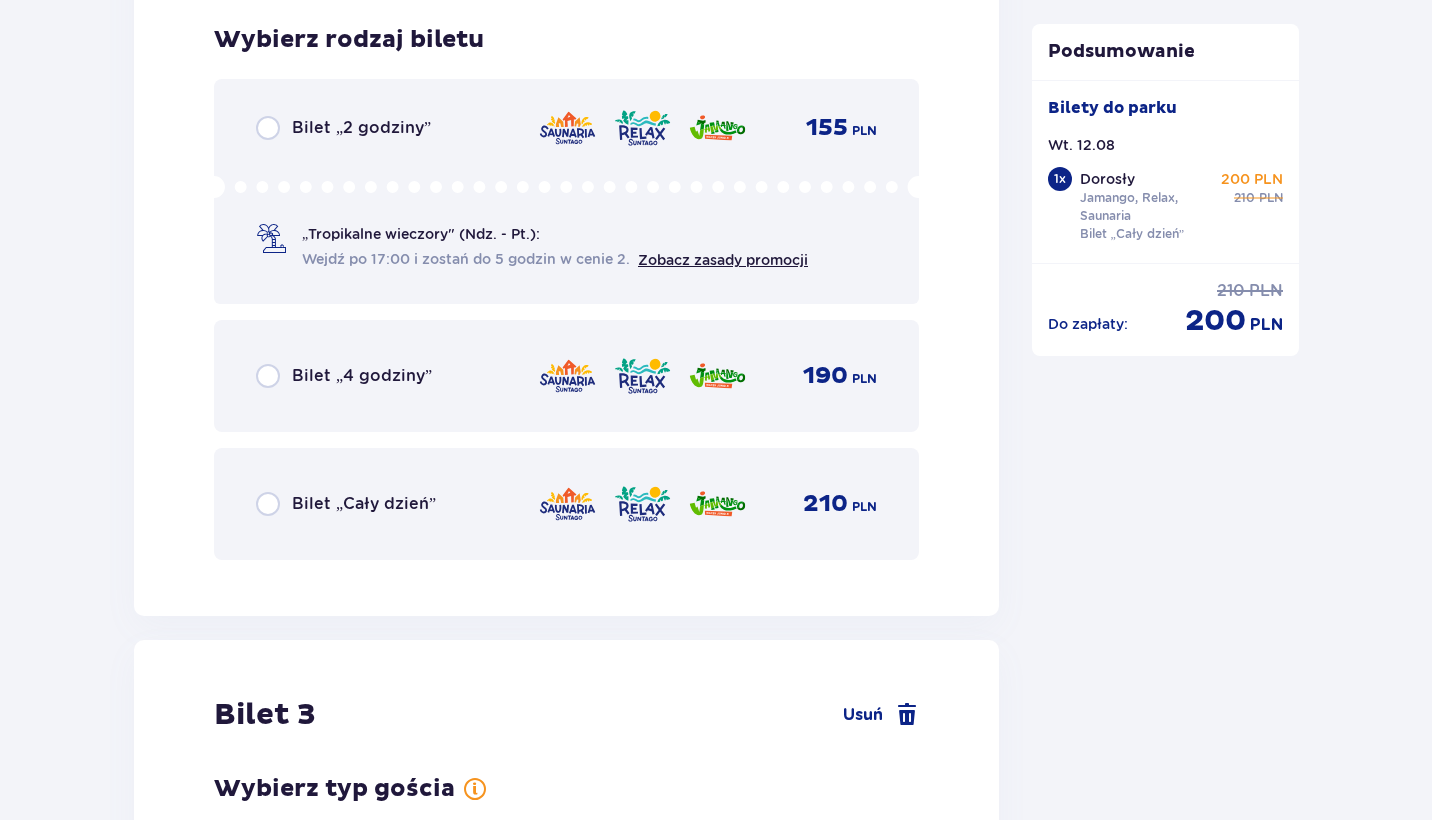 scroll, scrollTop: 3517, scrollLeft: 0, axis: vertical 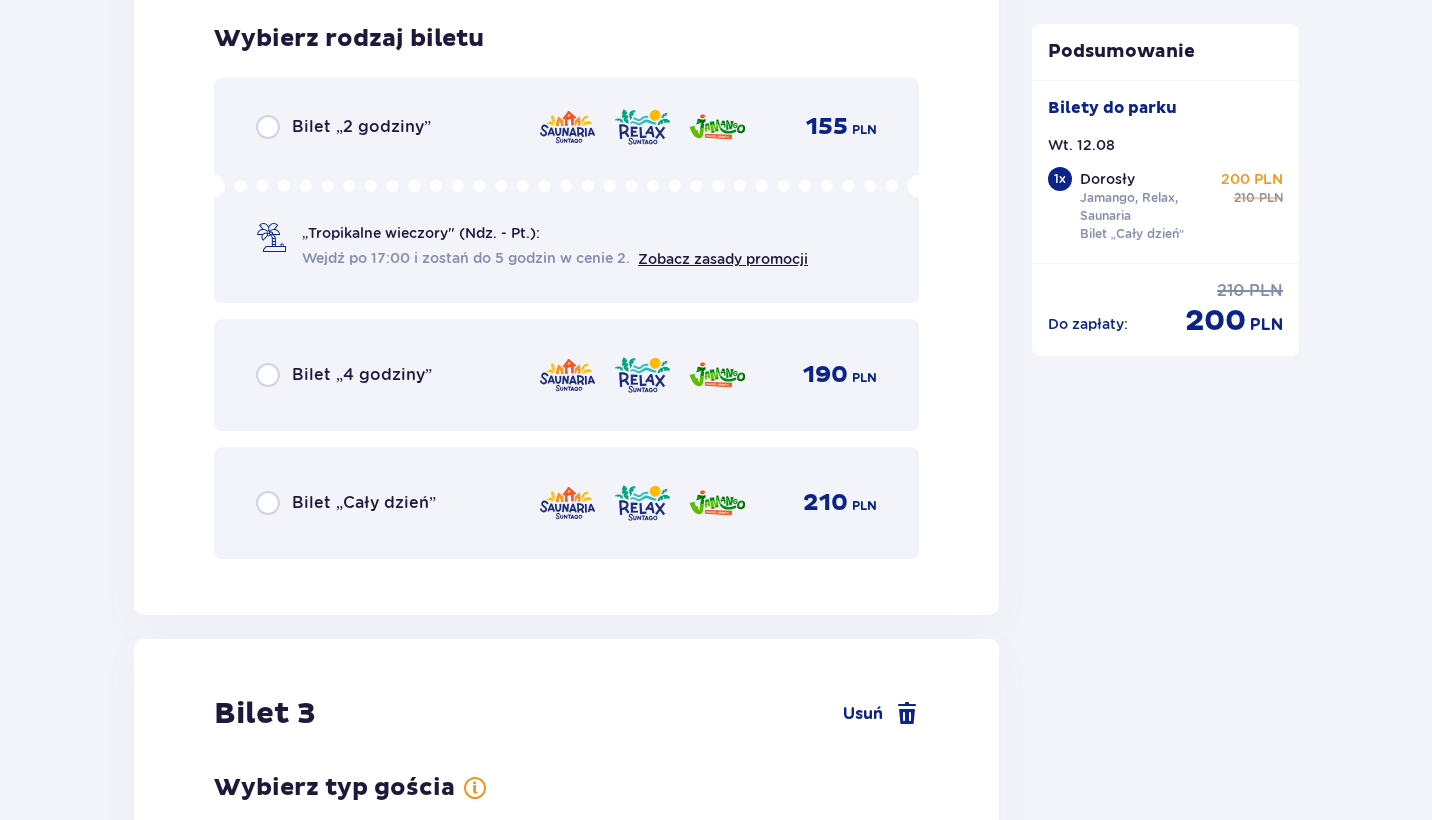click at bounding box center [268, 503] 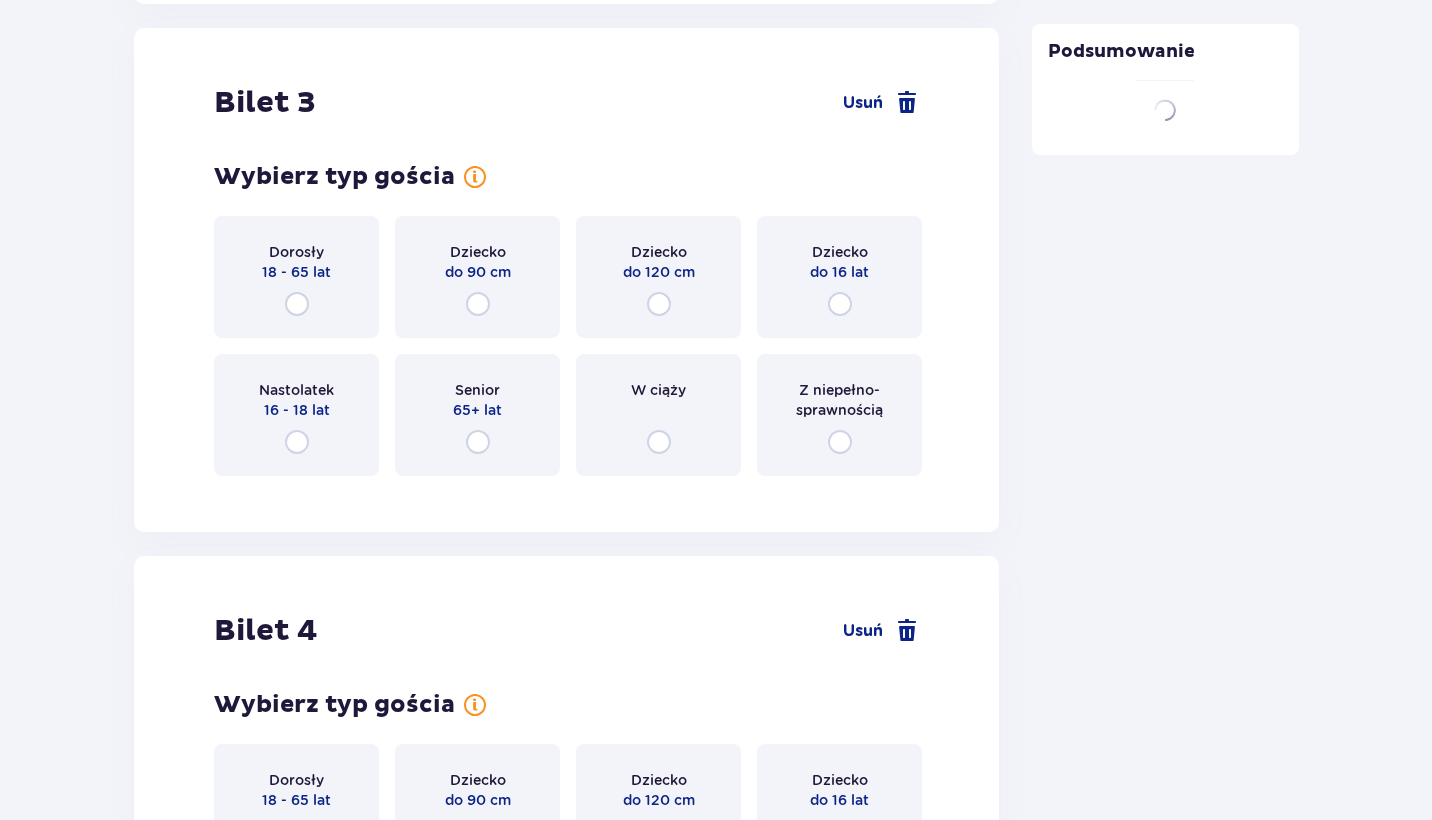 scroll, scrollTop: 4132, scrollLeft: 0, axis: vertical 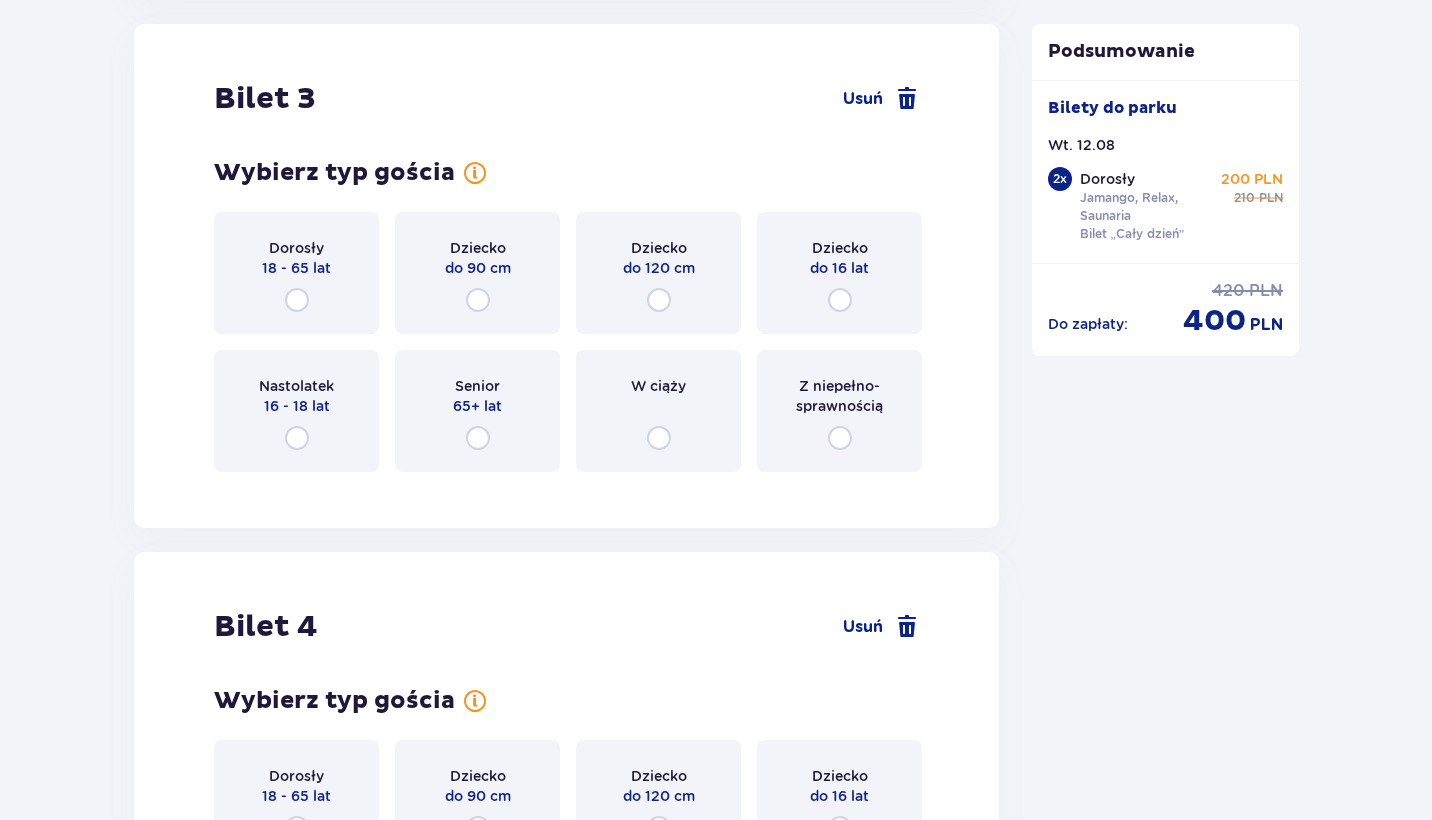click at bounding box center [297, 300] 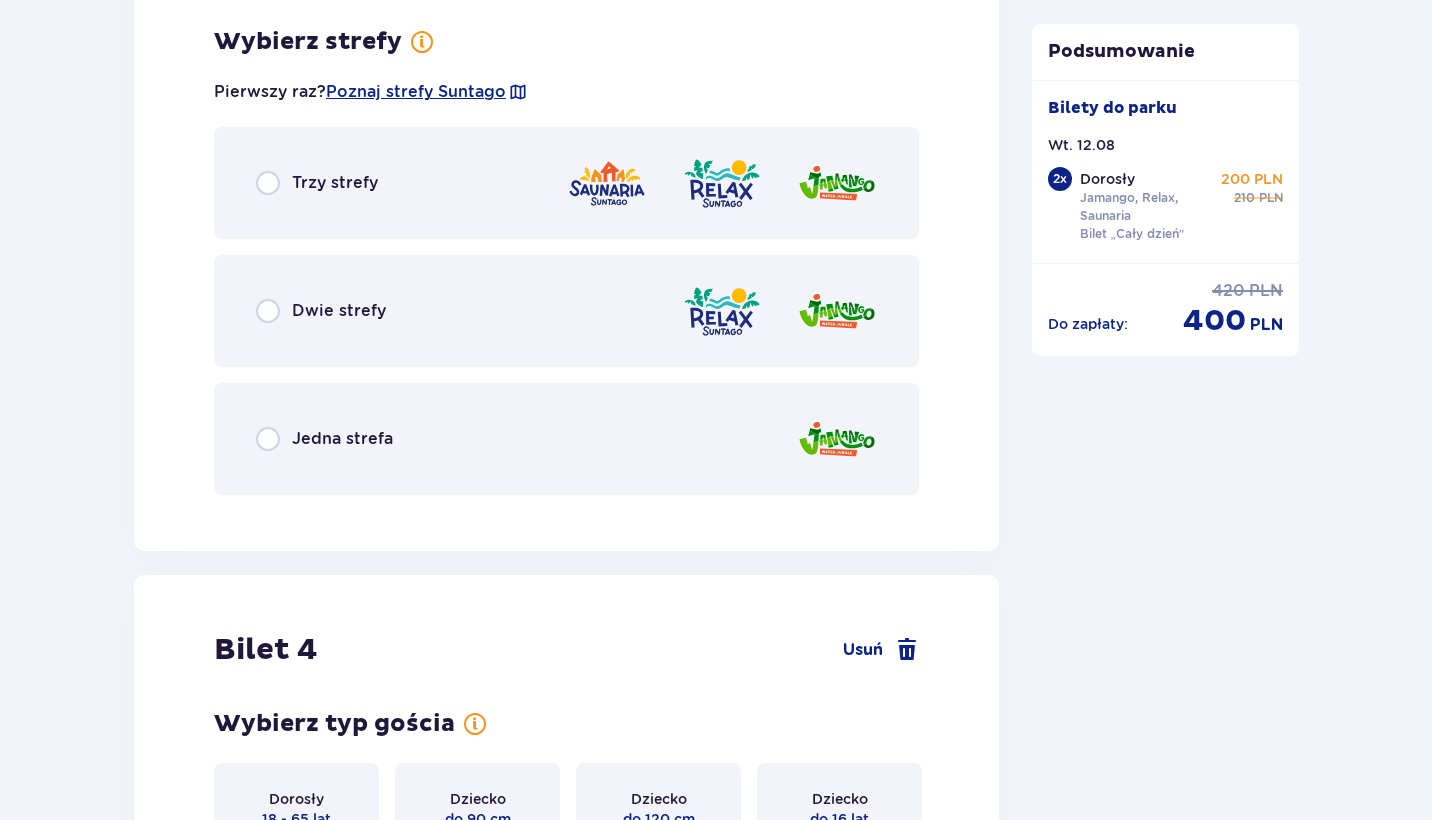 scroll, scrollTop: 4620, scrollLeft: 0, axis: vertical 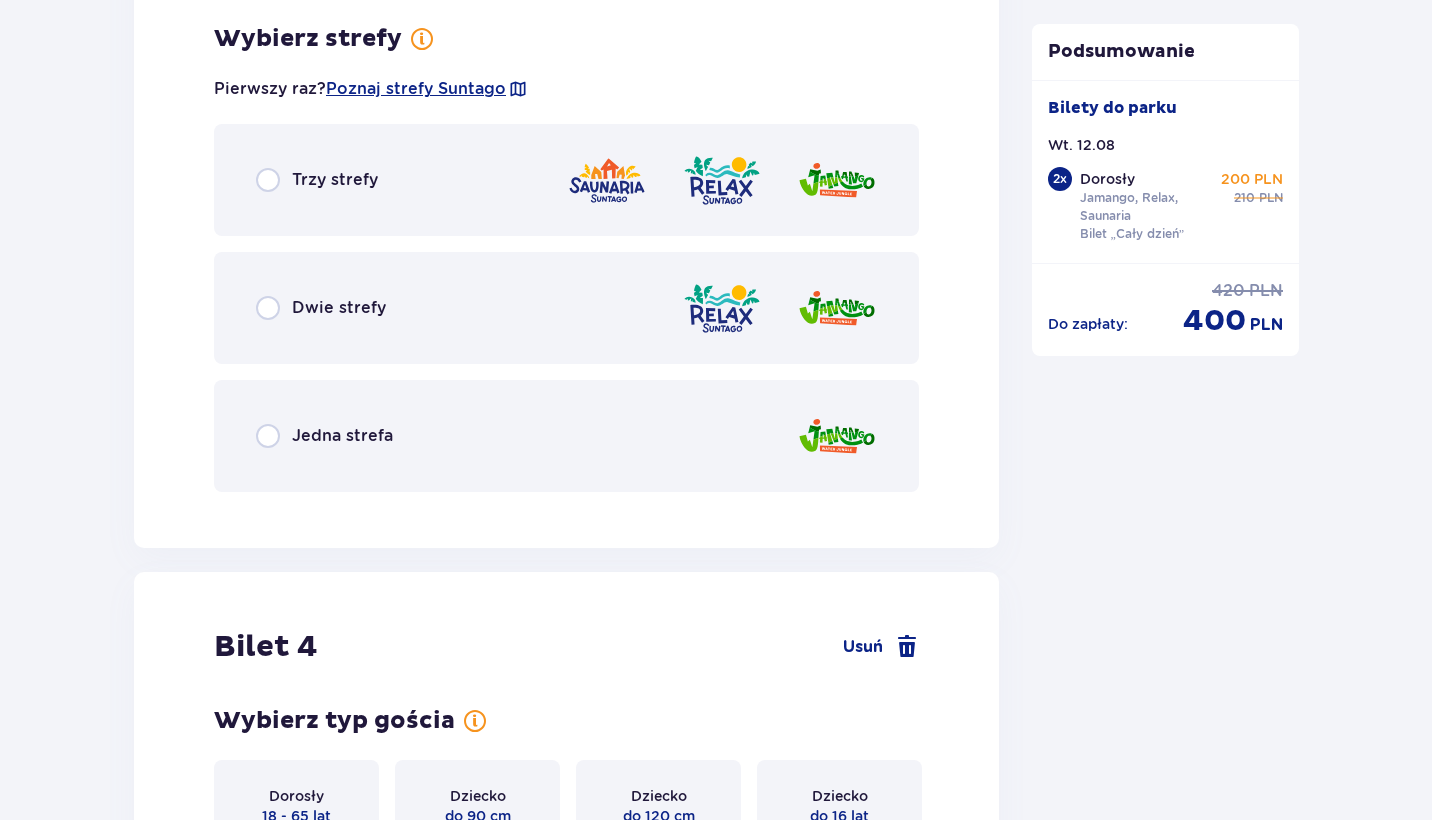click at bounding box center (268, 180) 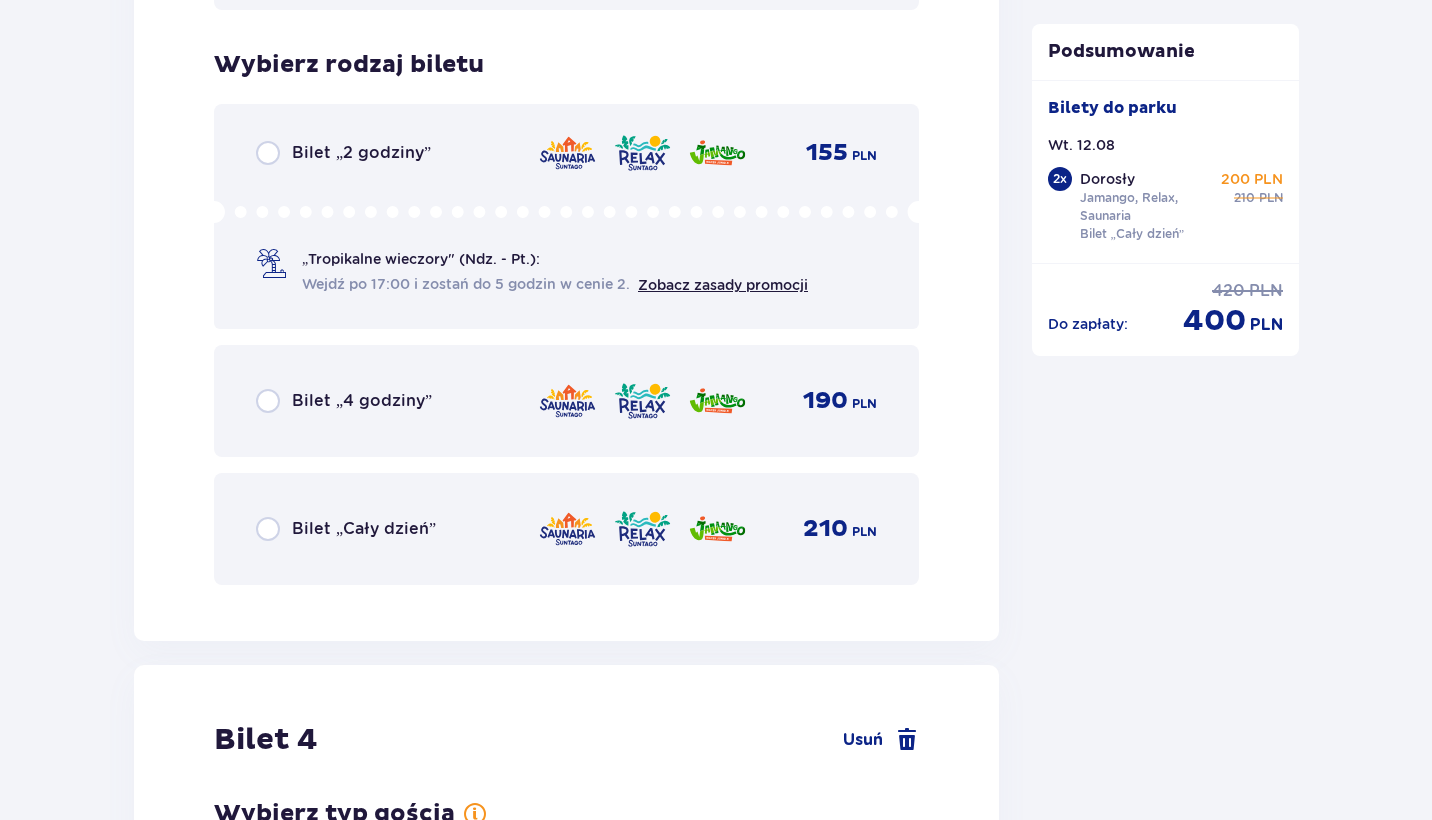 scroll, scrollTop: 5128, scrollLeft: 0, axis: vertical 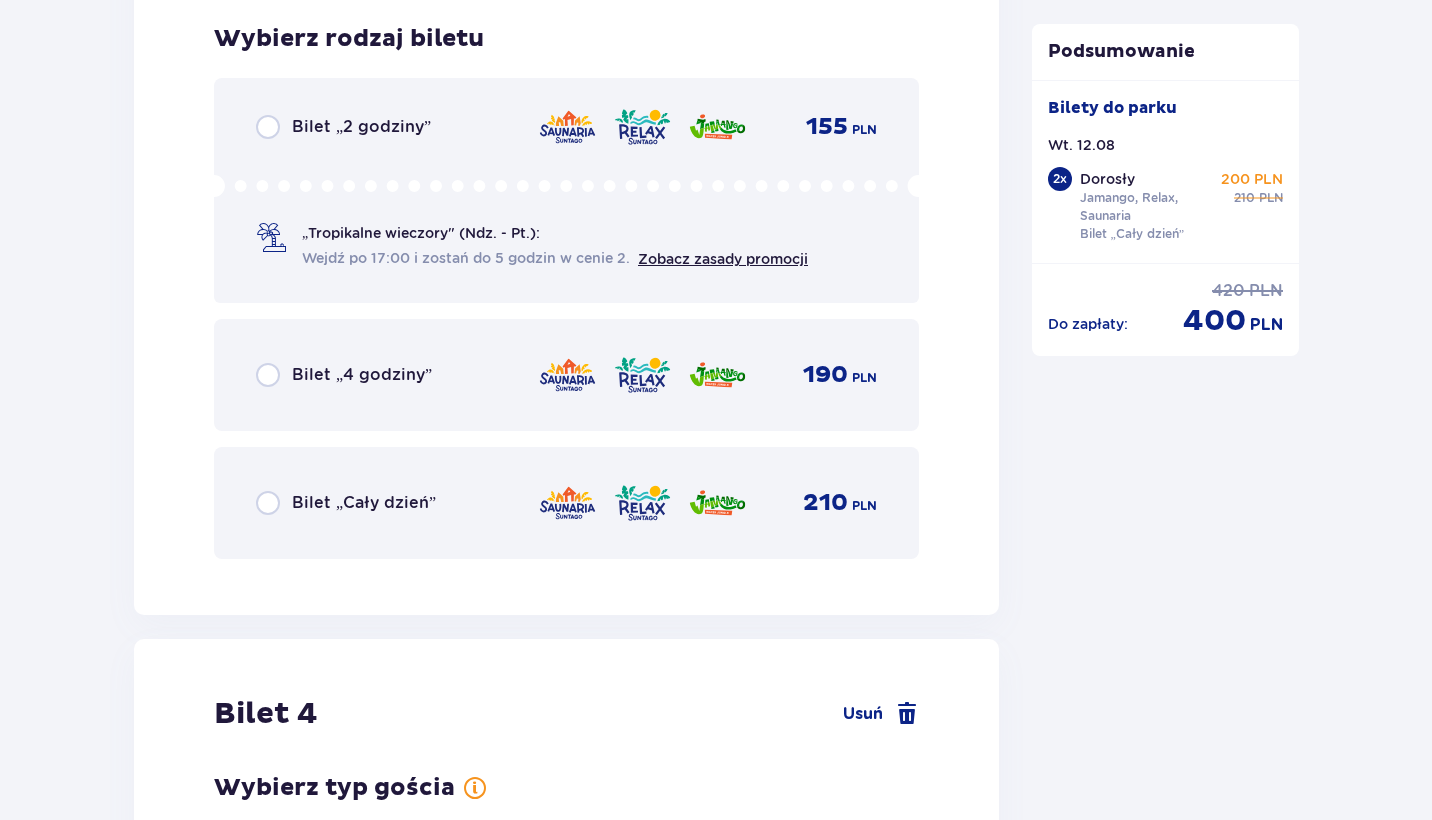 click at bounding box center (268, 503) 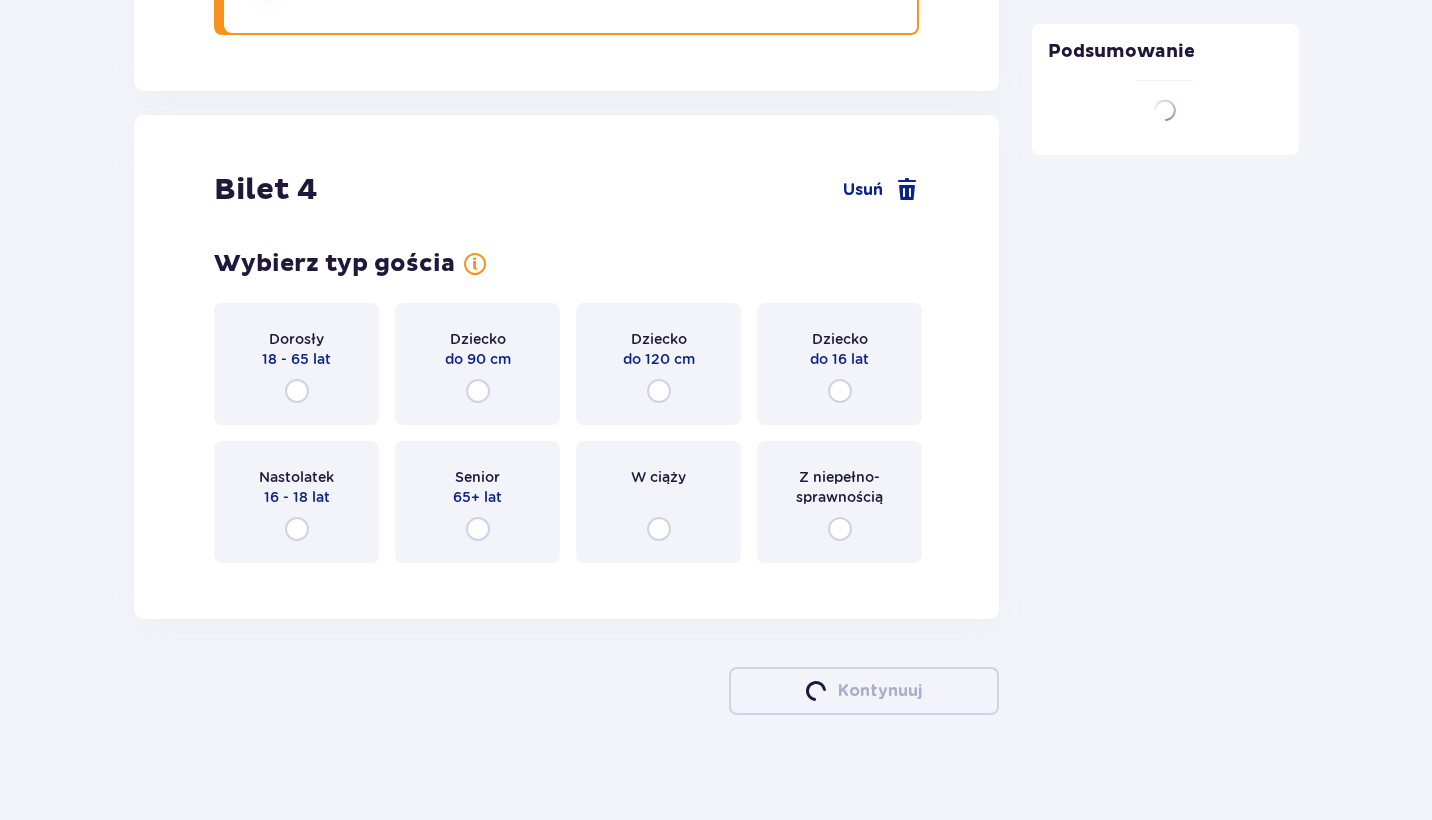 scroll, scrollTop: 5667, scrollLeft: 0, axis: vertical 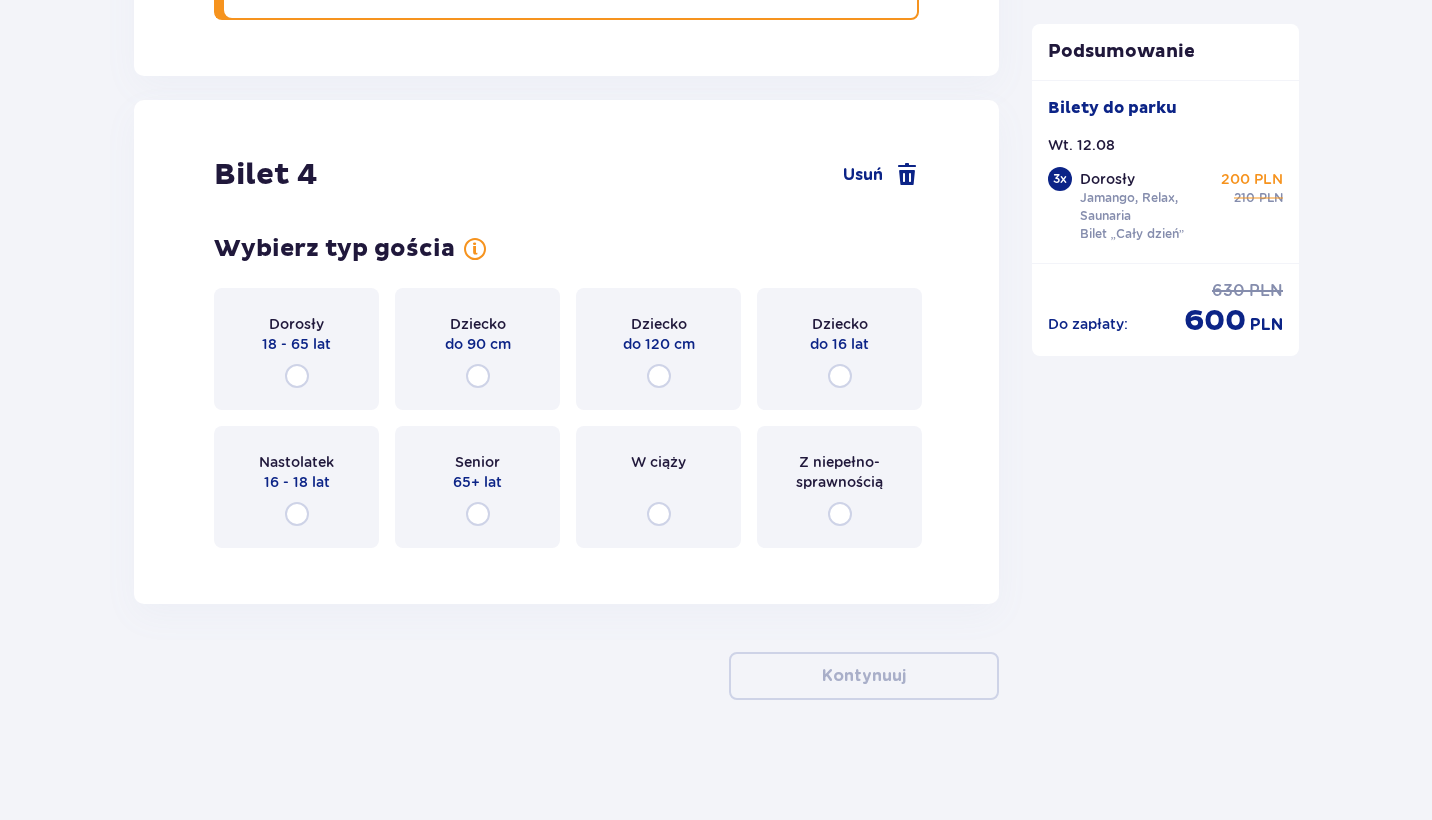 click at bounding box center (297, 514) 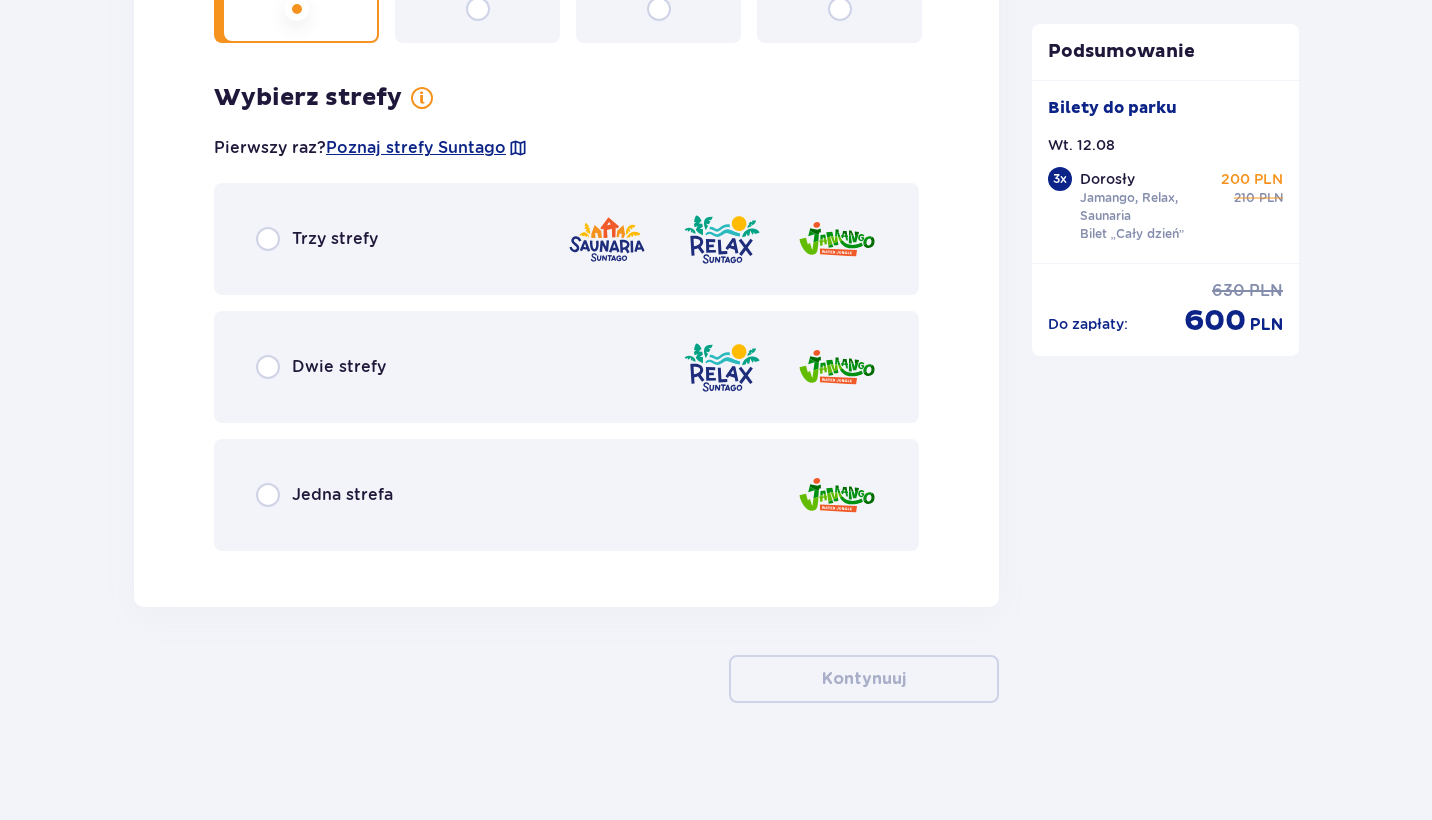 scroll, scrollTop: 6175, scrollLeft: 0, axis: vertical 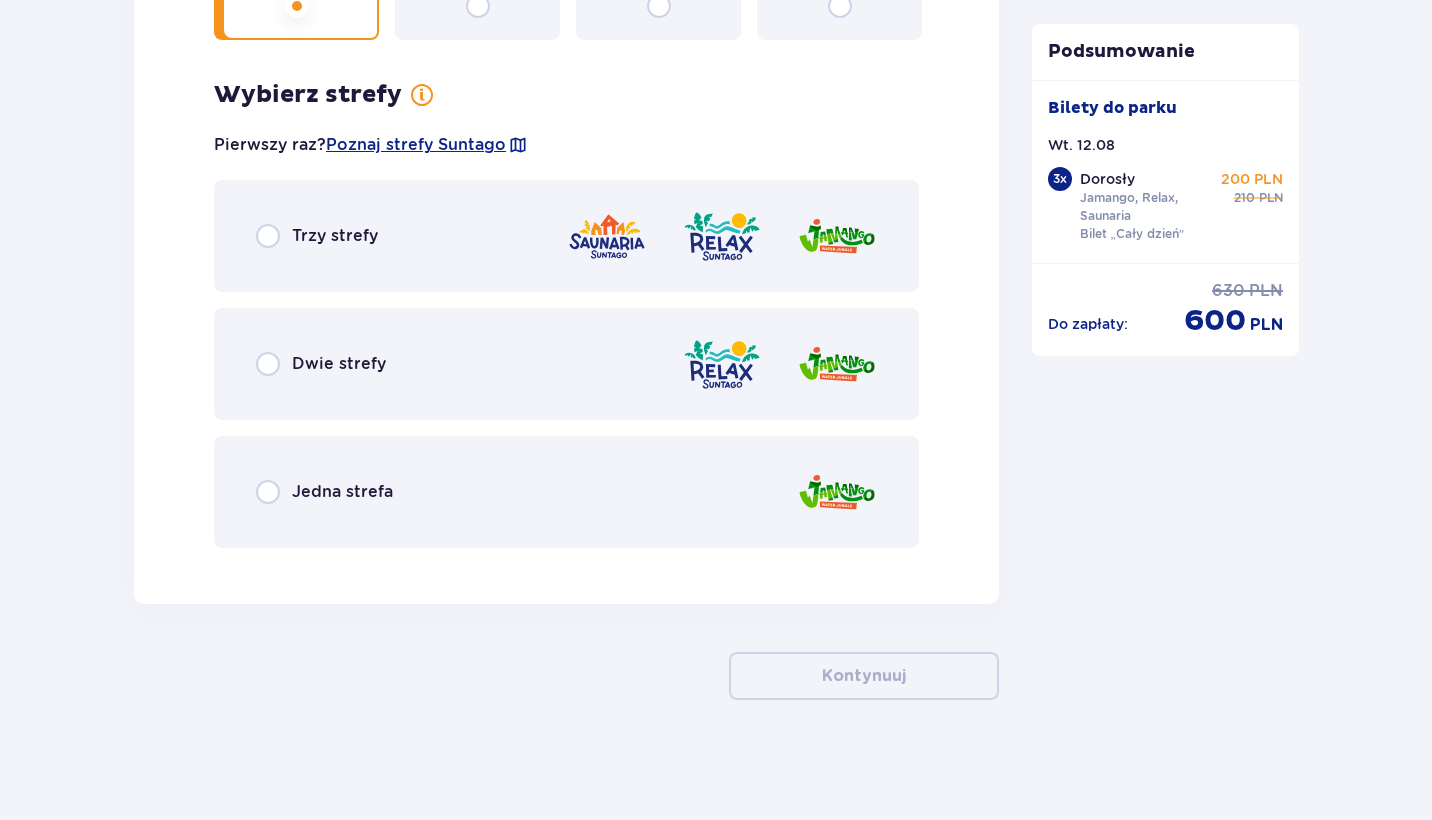 click at bounding box center [268, 236] 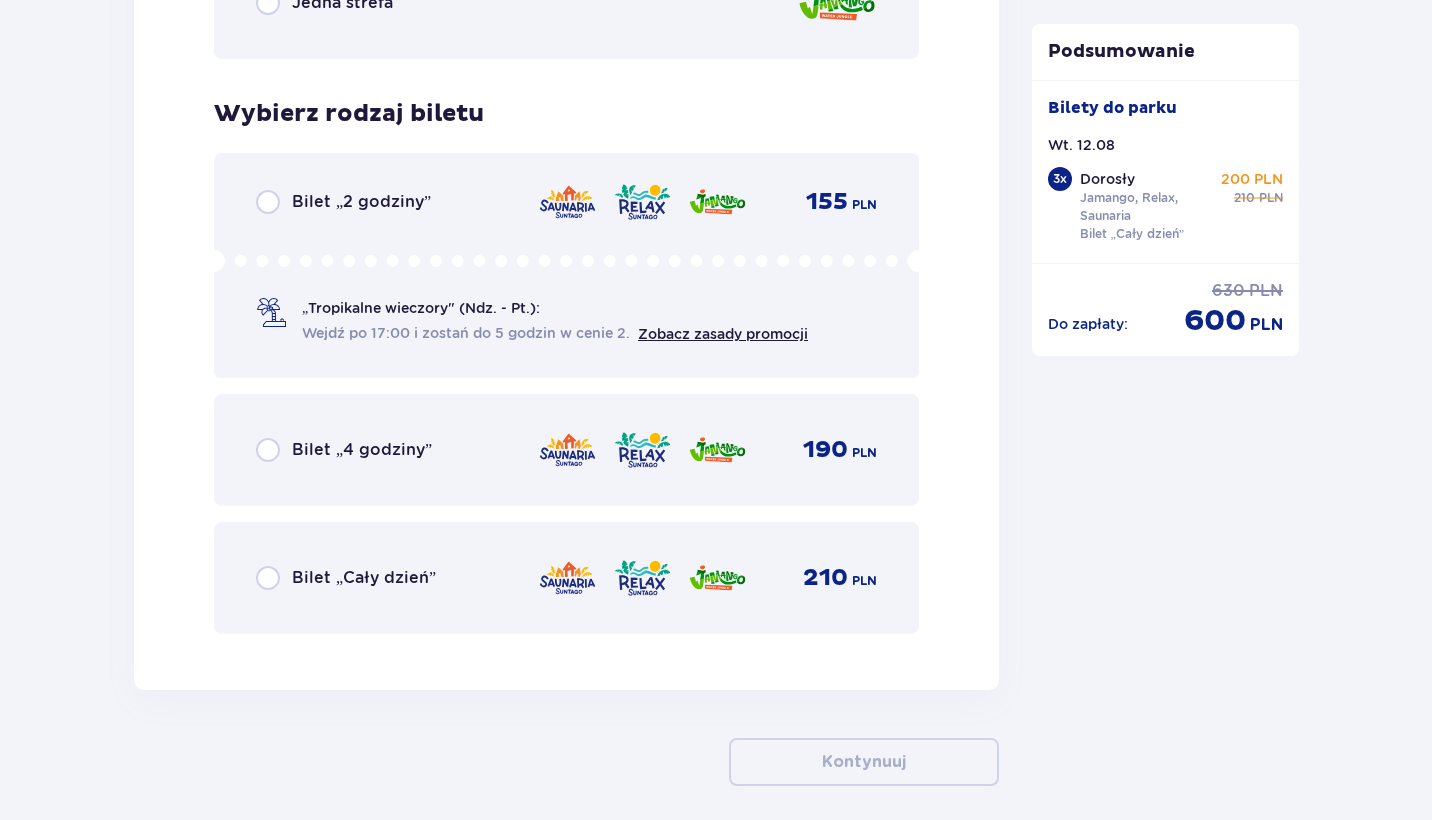 scroll, scrollTop: 6739, scrollLeft: 0, axis: vertical 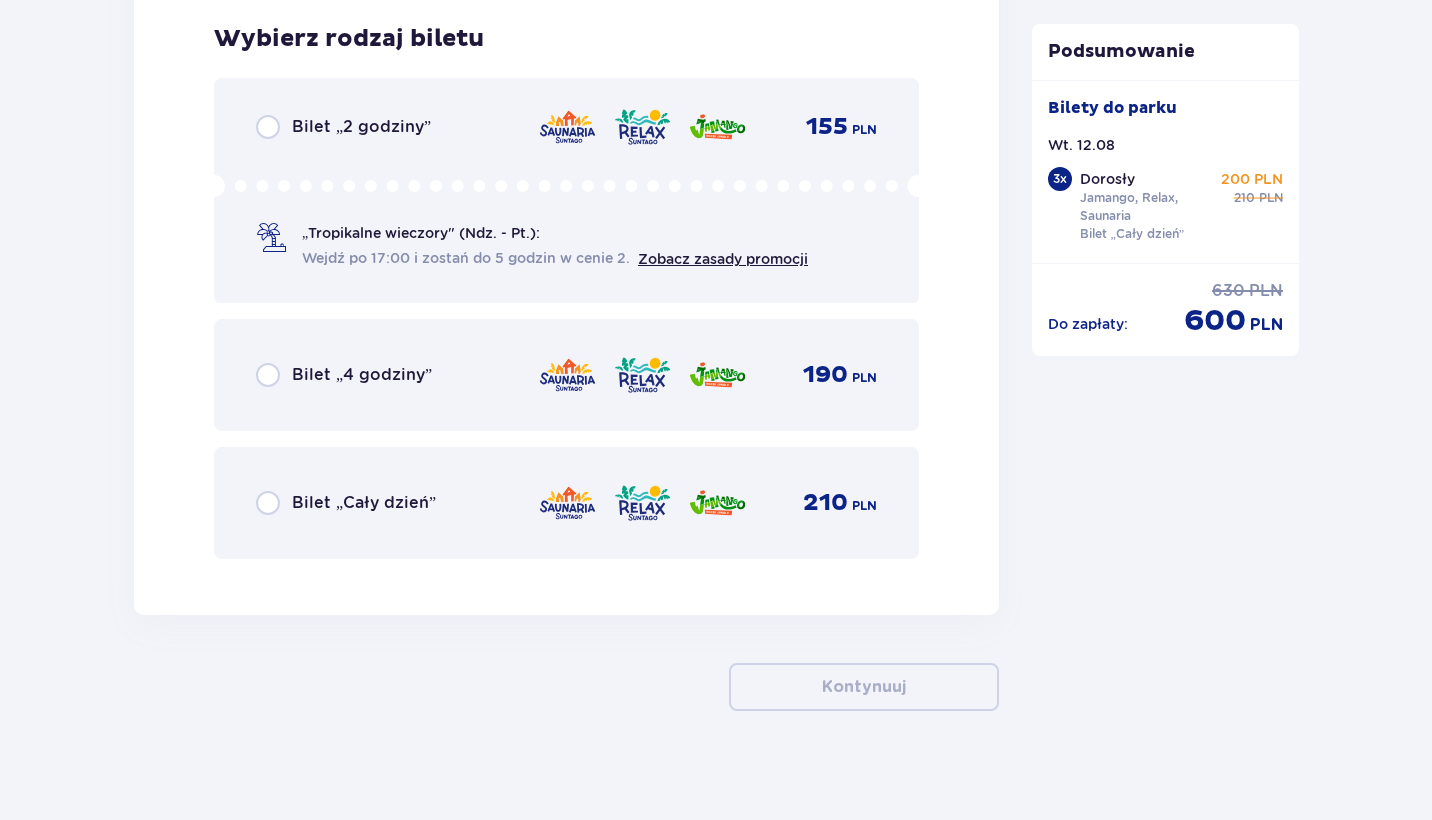 click at bounding box center [268, 503] 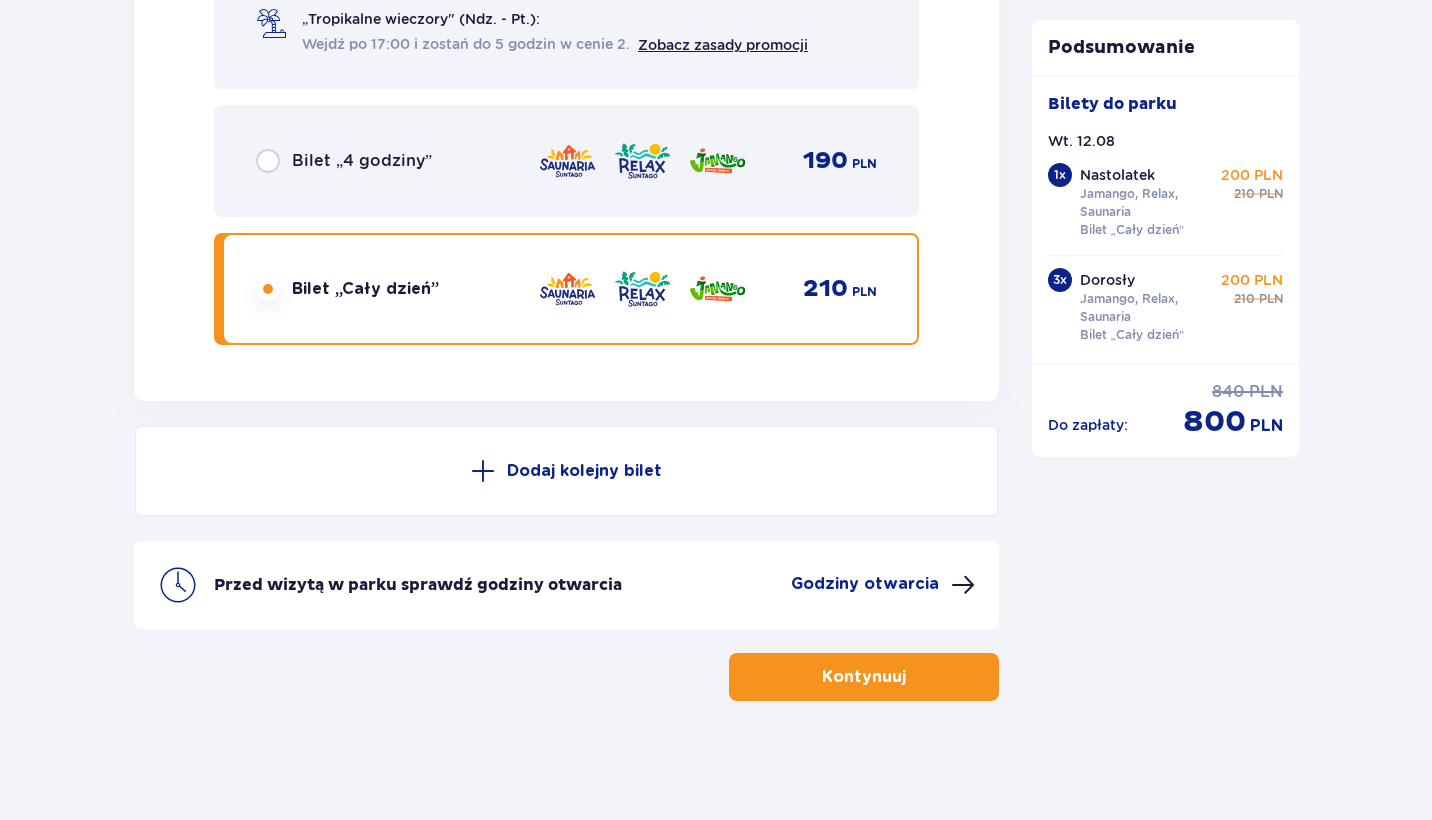 scroll, scrollTop: 6954, scrollLeft: 0, axis: vertical 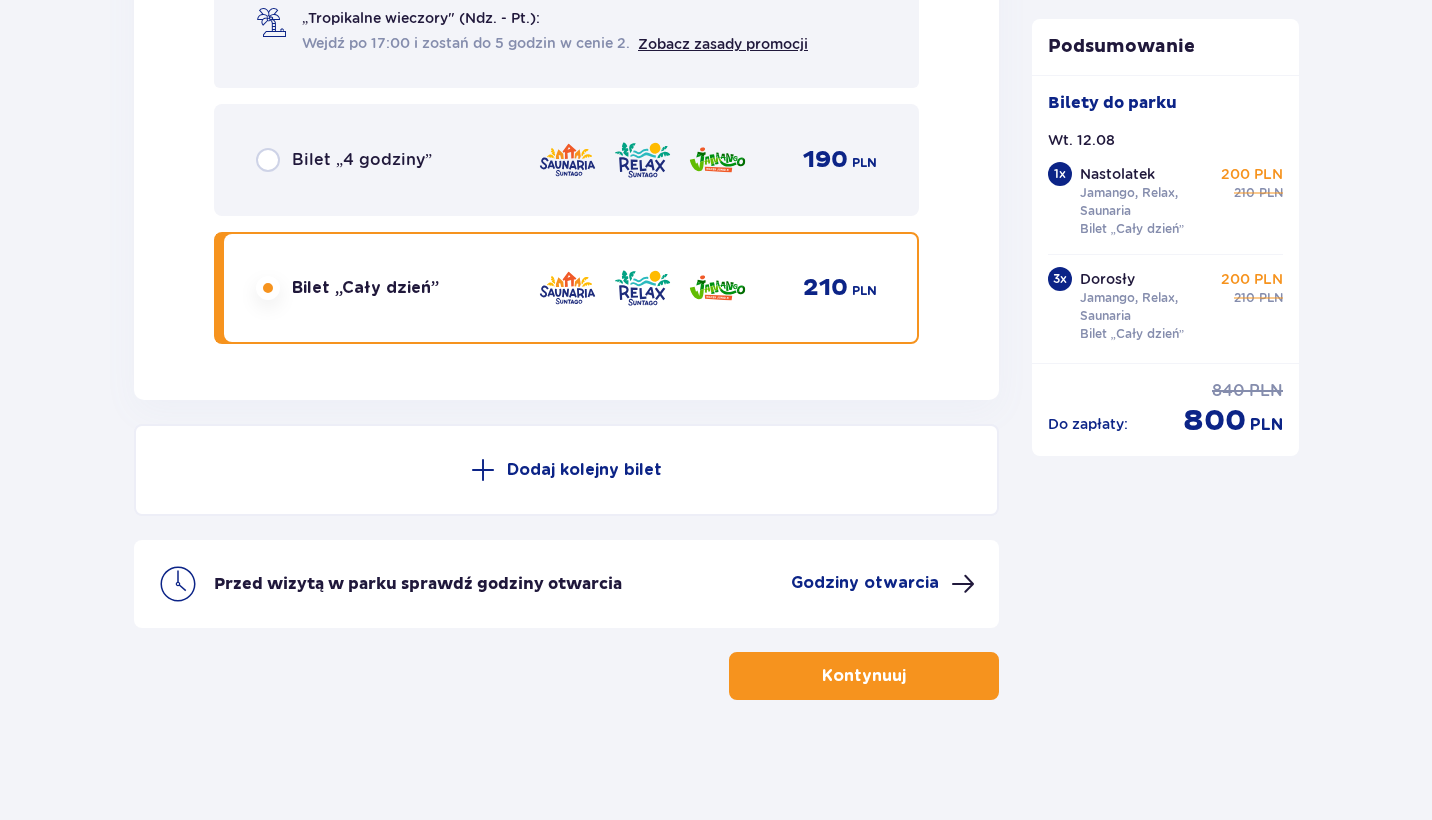 drag, startPoint x: 553, startPoint y: 472, endPoint x: 462, endPoint y: 644, distance: 194.58931 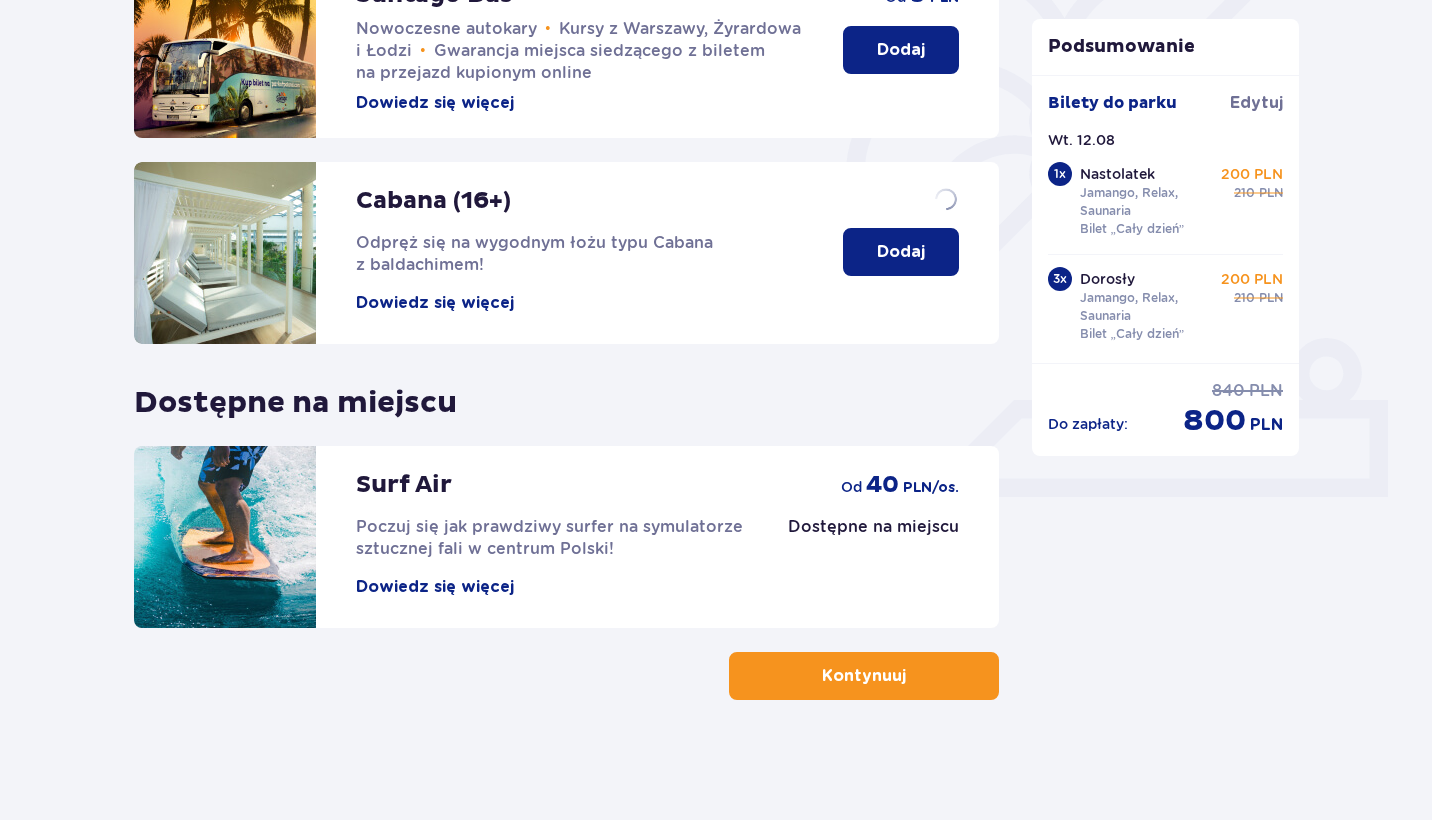 scroll, scrollTop: 0, scrollLeft: 0, axis: both 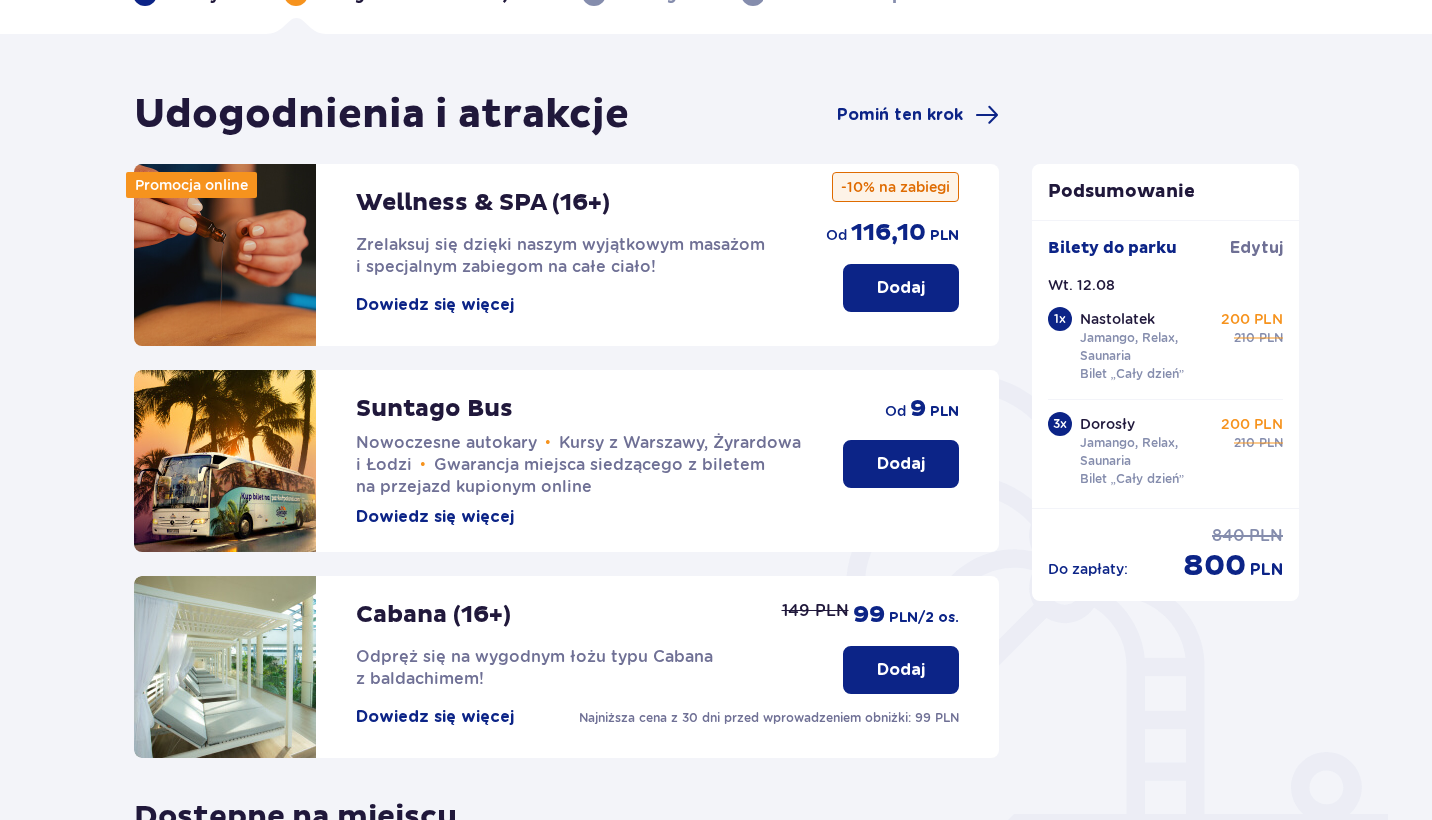 click on "Dodaj" at bounding box center (901, 464) 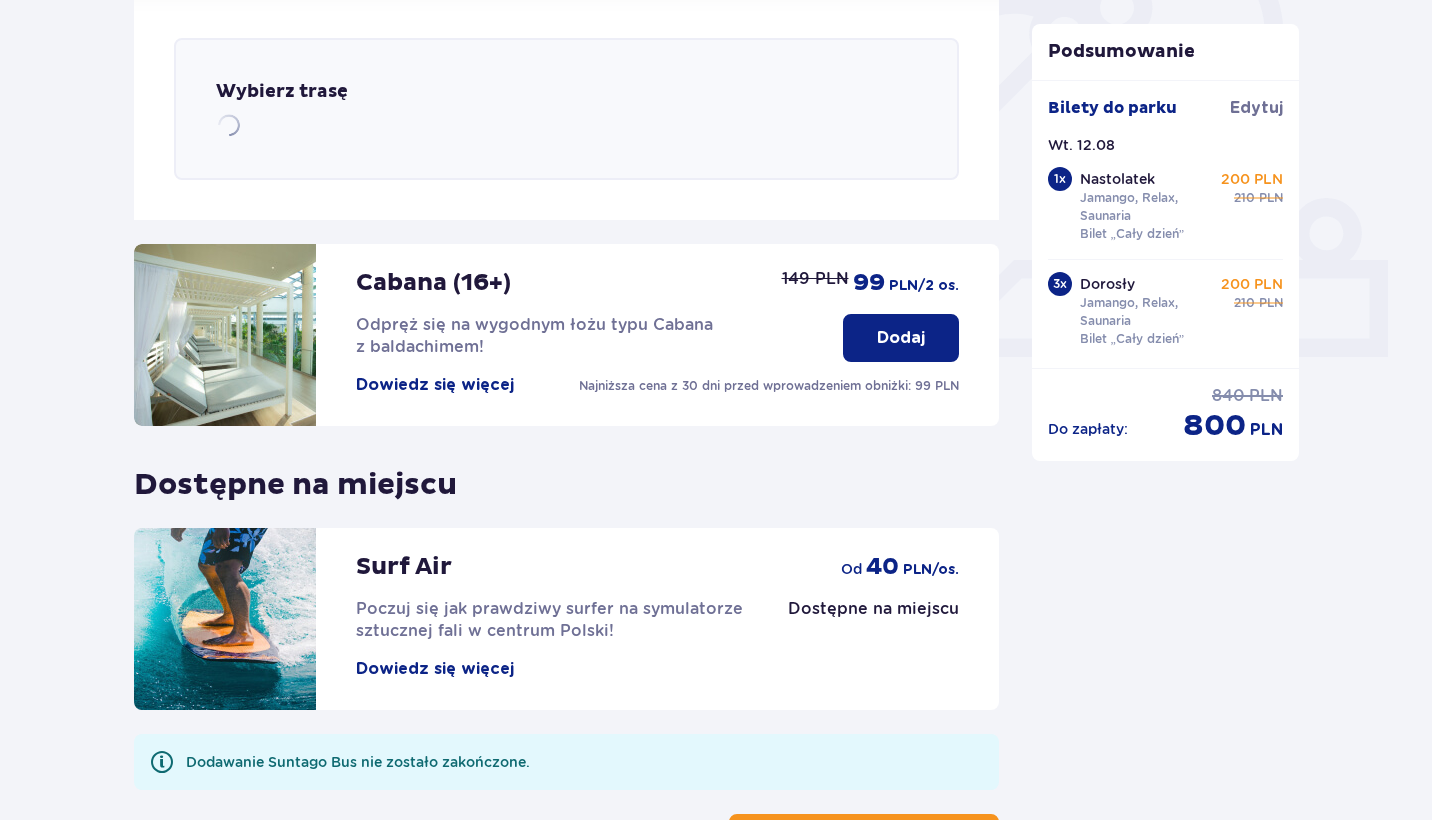 scroll, scrollTop: 690, scrollLeft: 0, axis: vertical 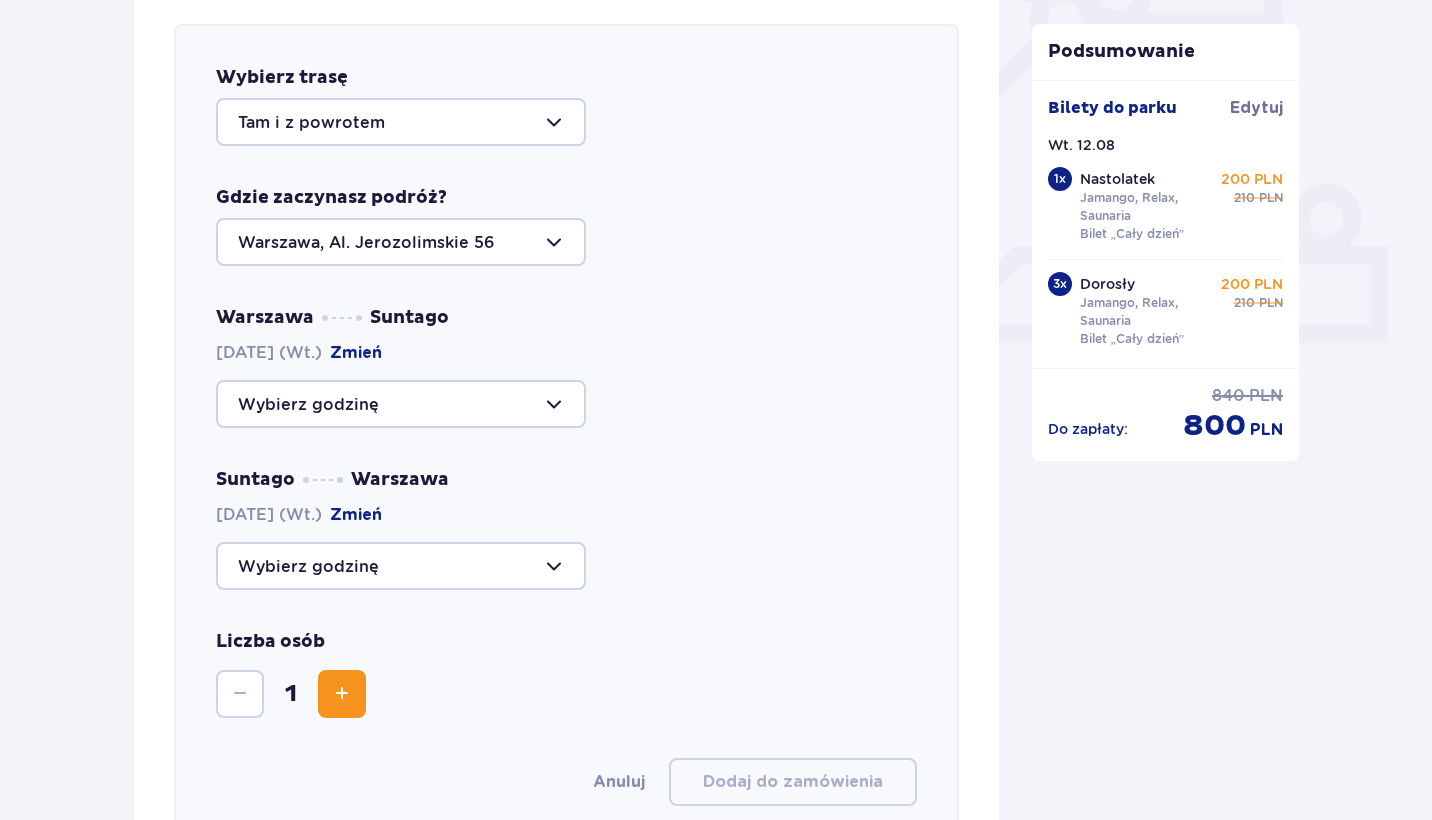click at bounding box center (401, 404) 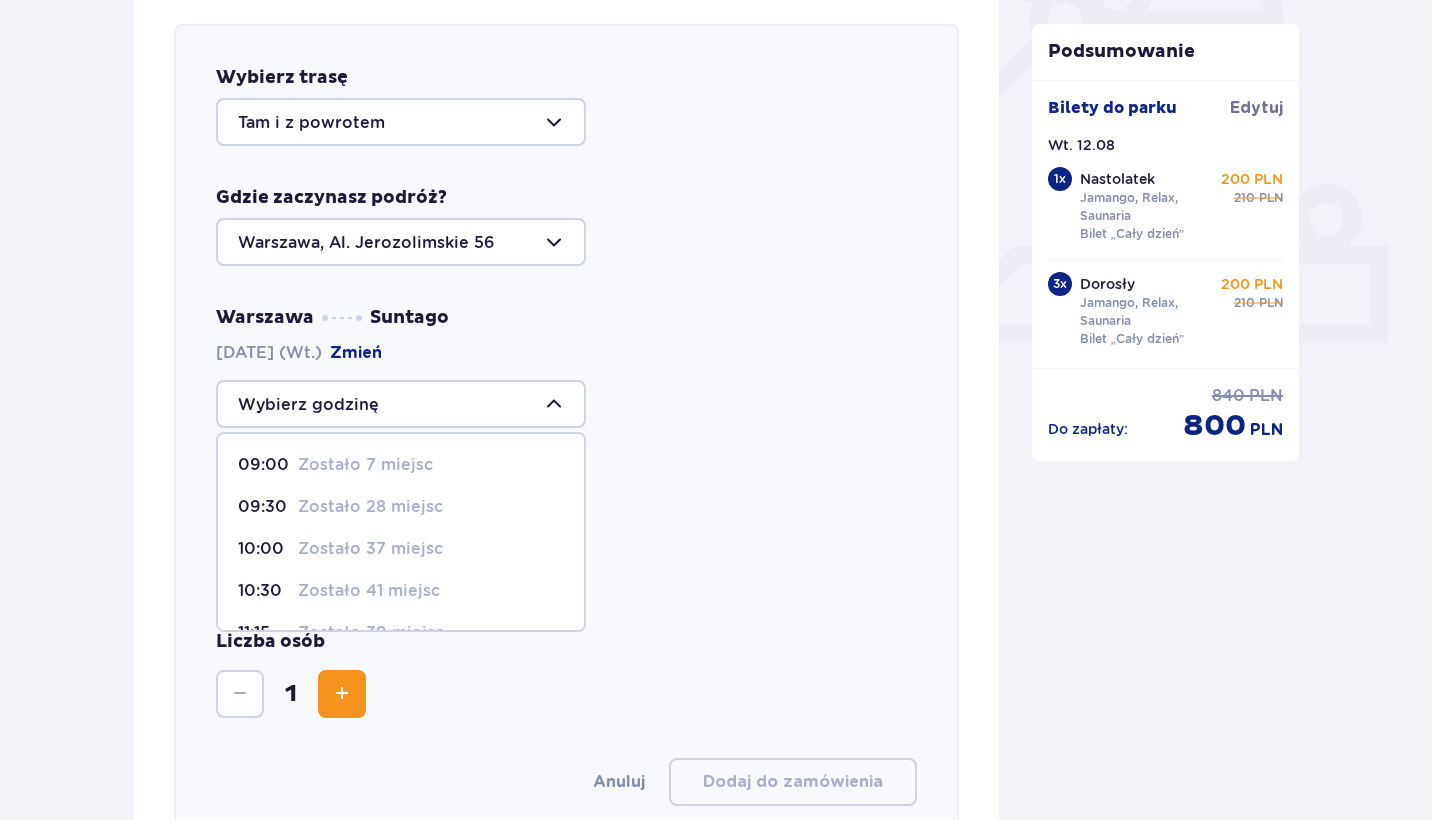 scroll, scrollTop: 18, scrollLeft: 0, axis: vertical 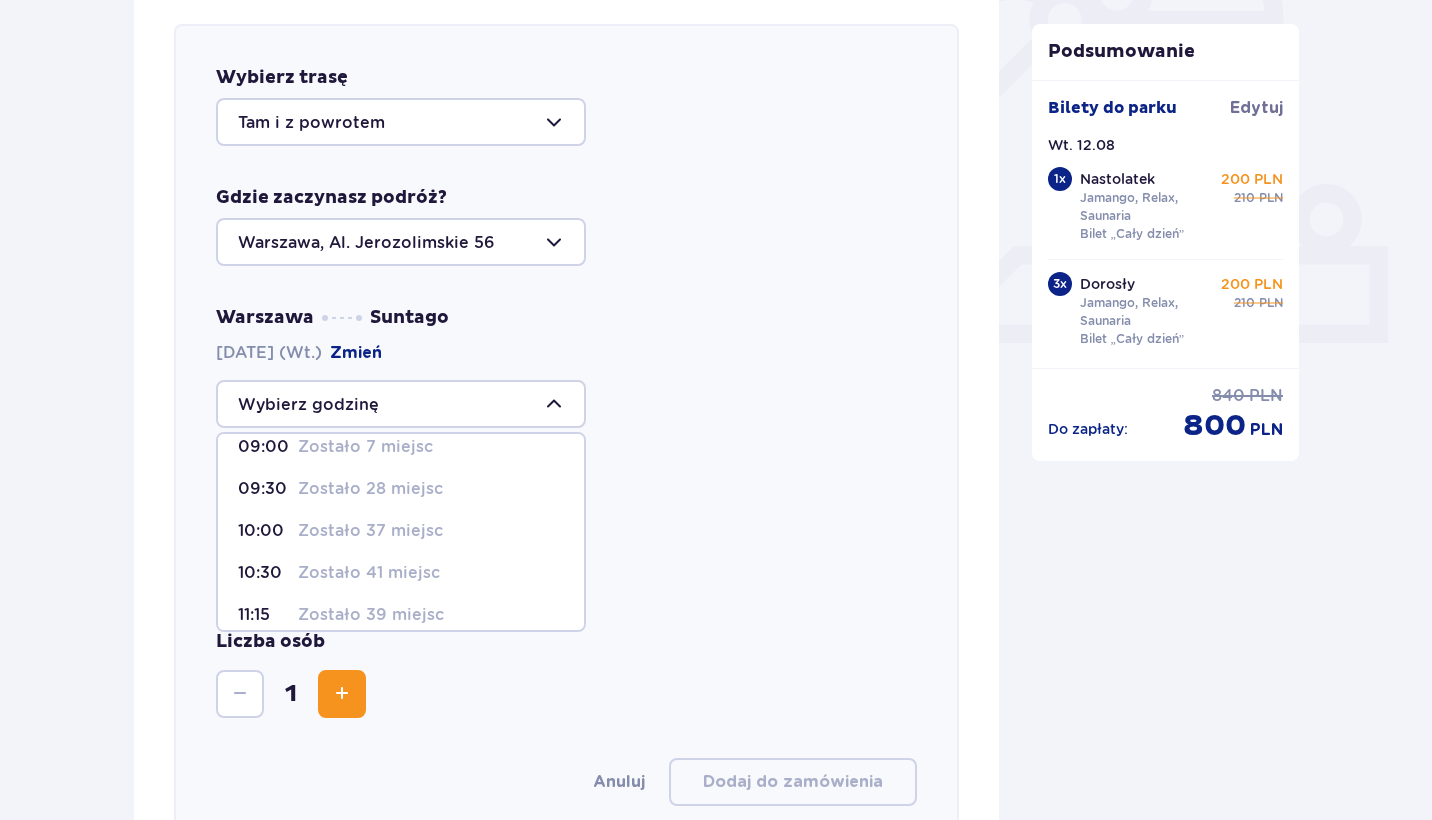 click on "Zostało 37 miejsc" at bounding box center (370, 531) 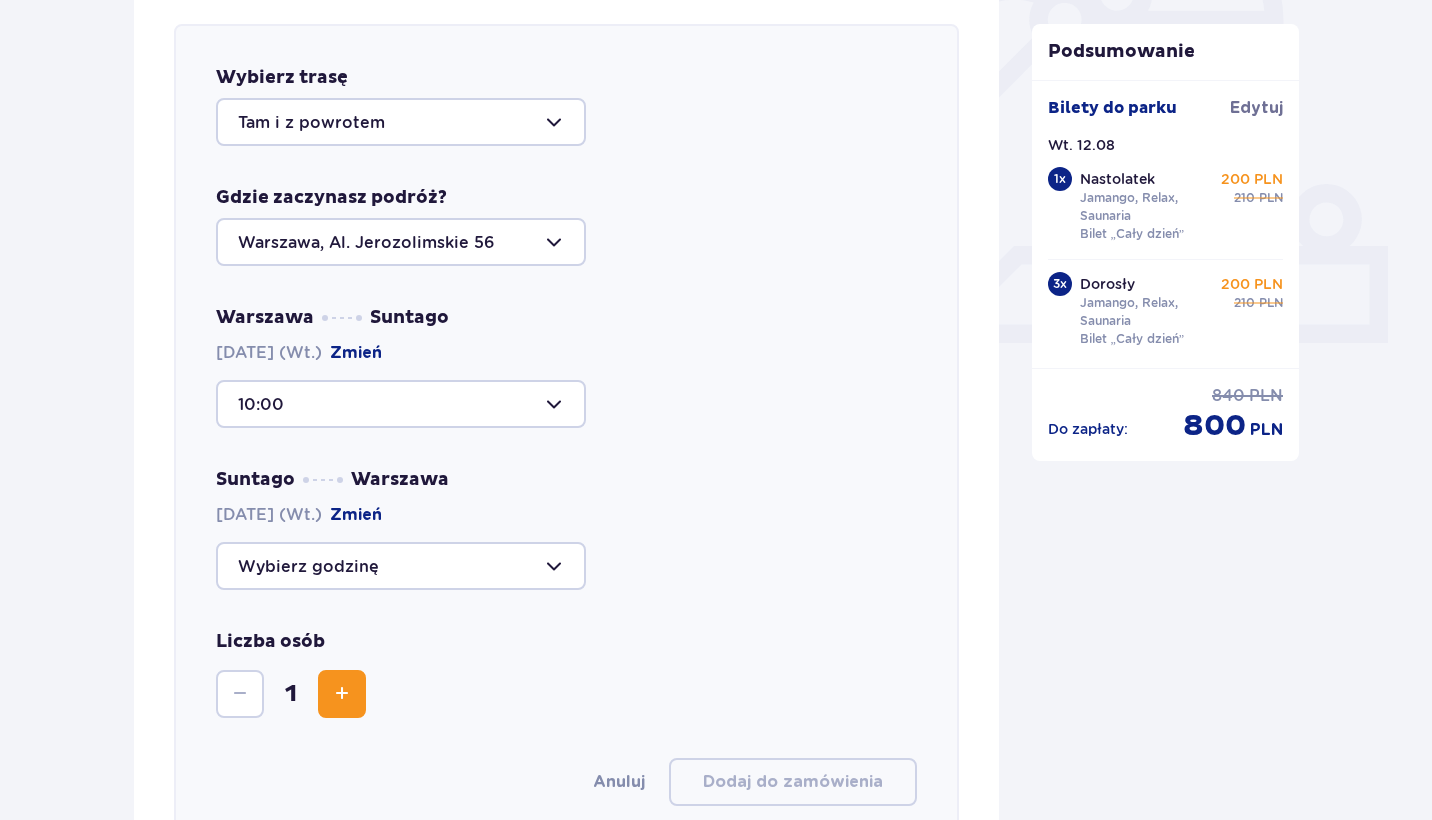 click at bounding box center (401, 566) 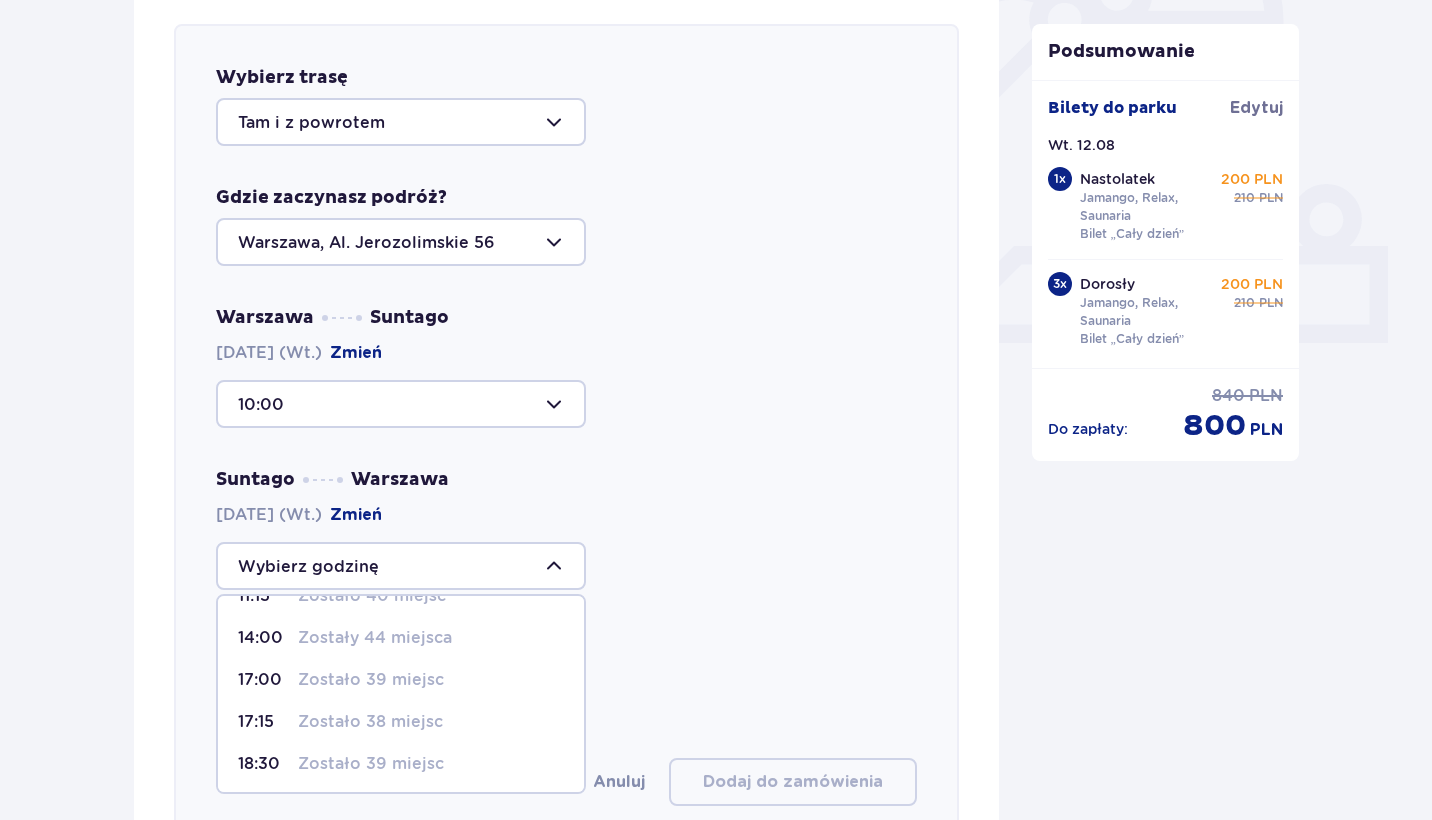 scroll, scrollTop: 33, scrollLeft: 0, axis: vertical 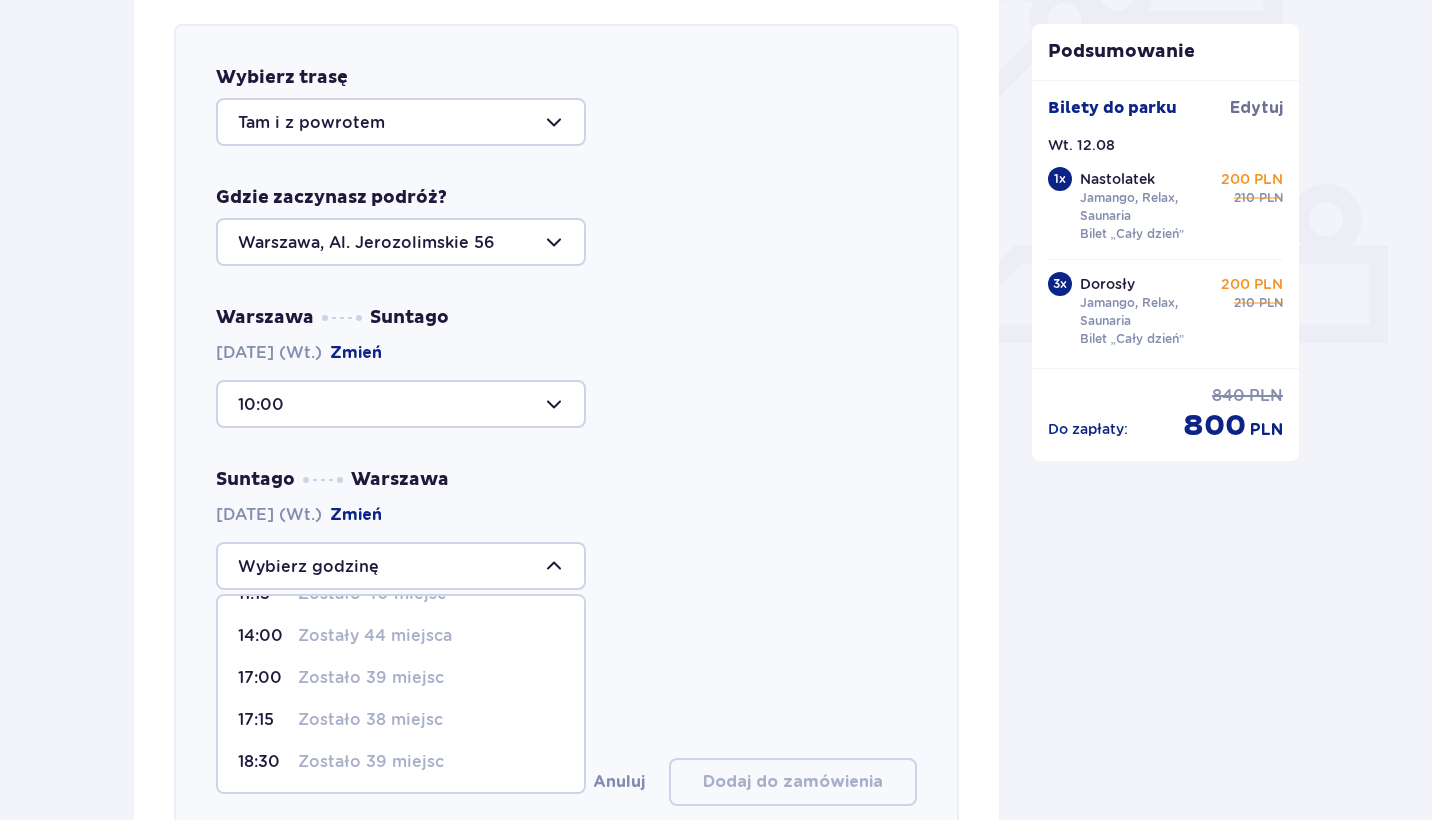 click on "Zostało 39 miejsc" at bounding box center [371, 678] 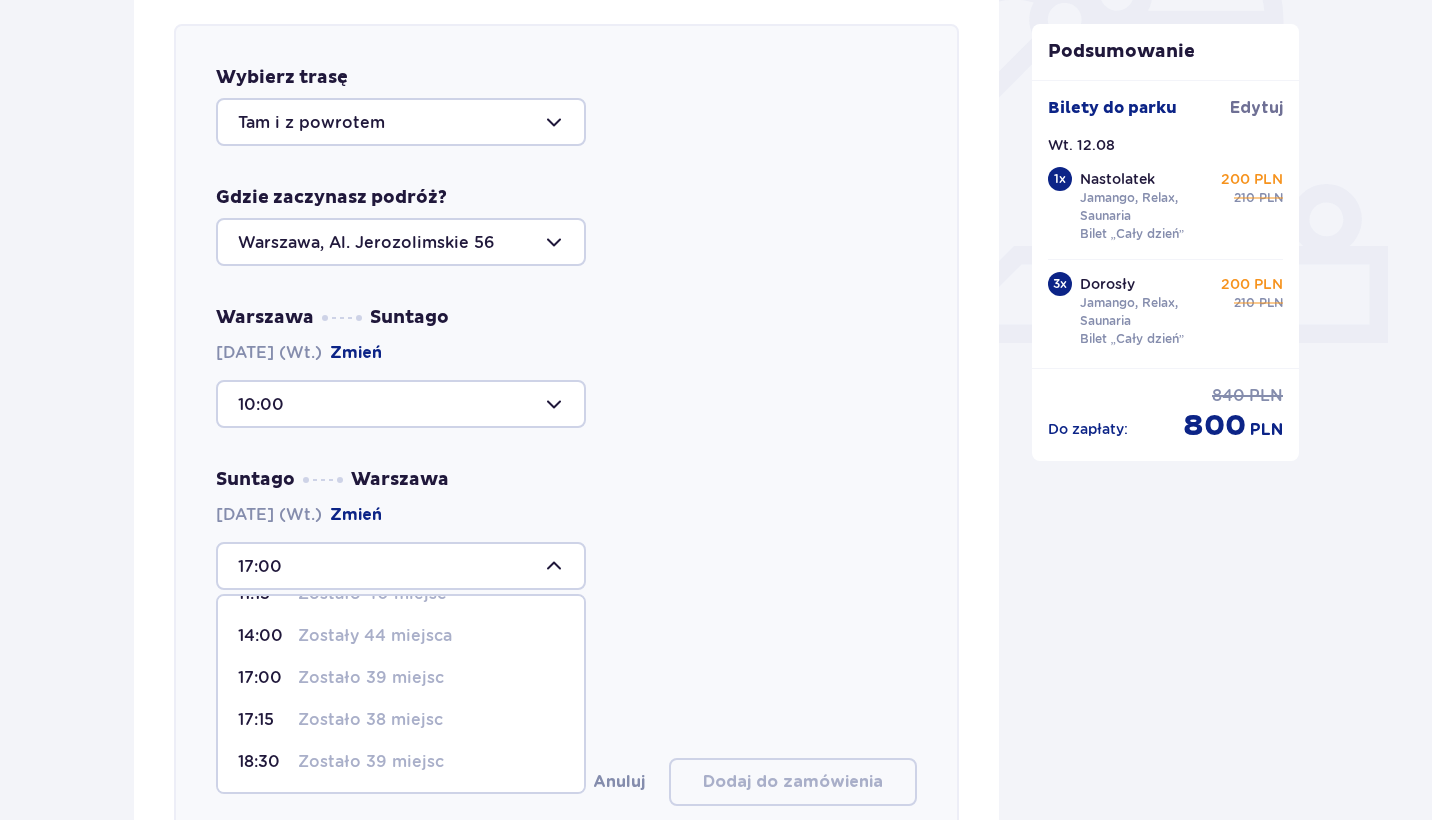 scroll, scrollTop: 0, scrollLeft: 0, axis: both 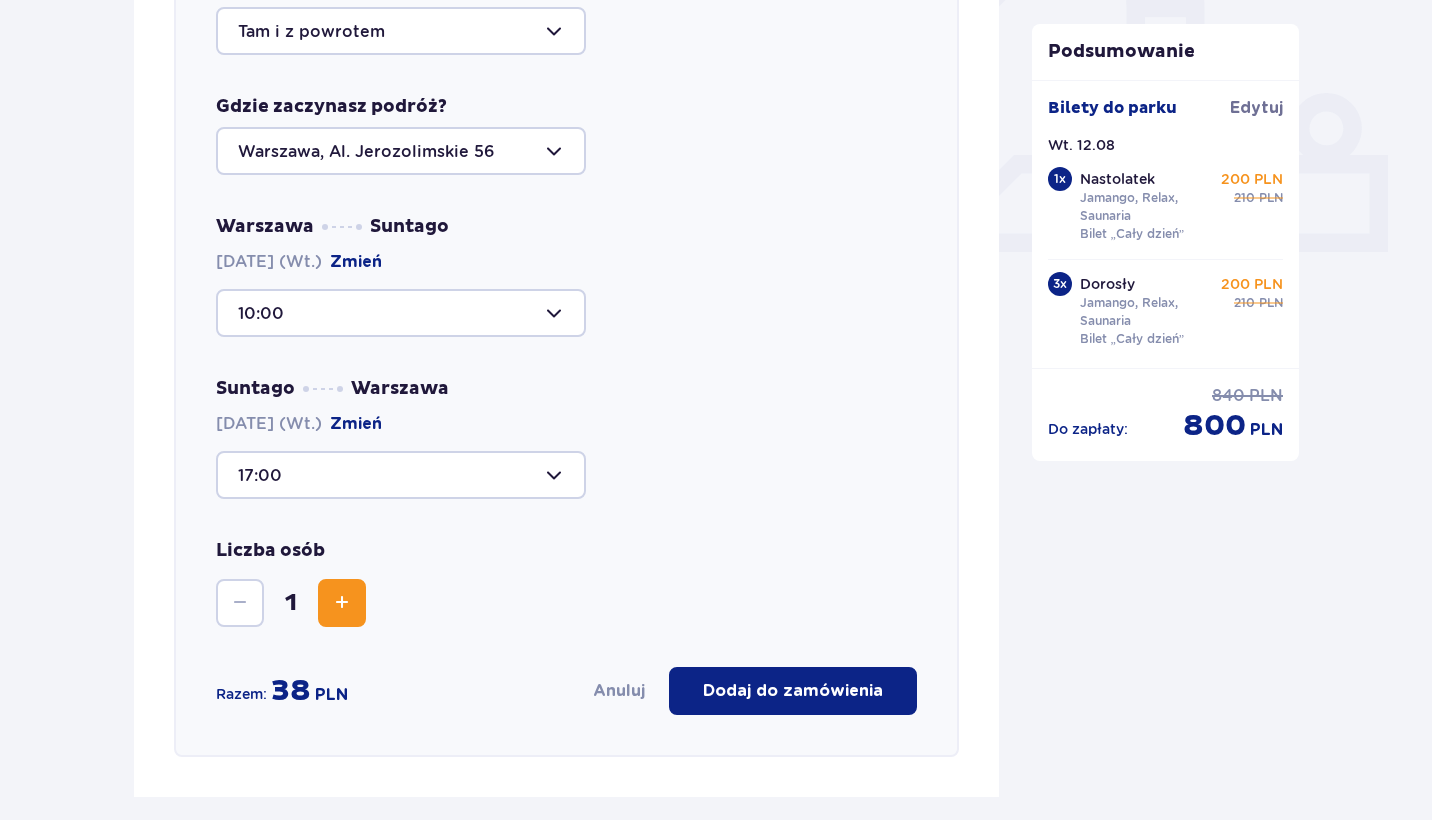 click at bounding box center (342, 603) 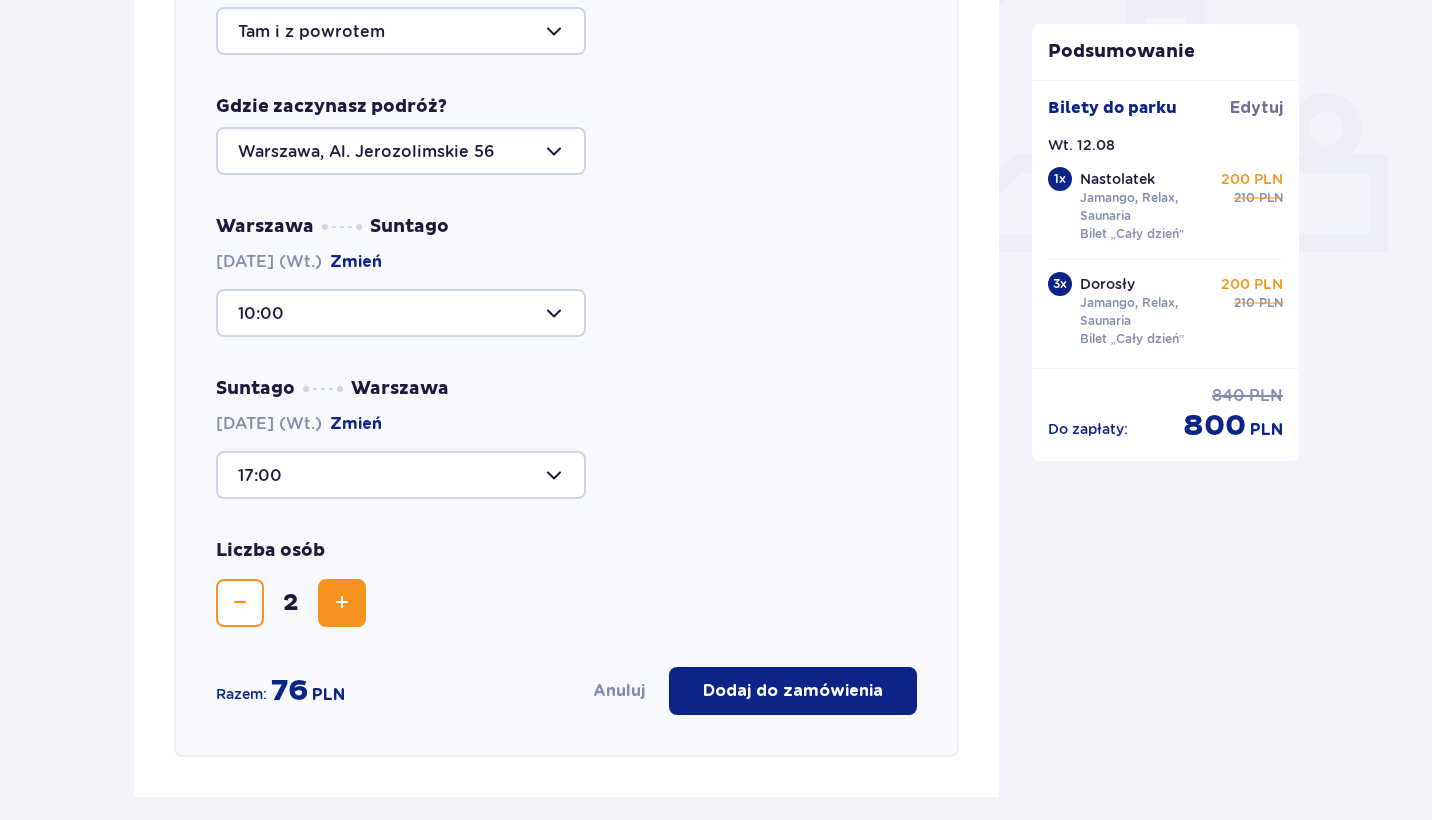 click at bounding box center [342, 603] 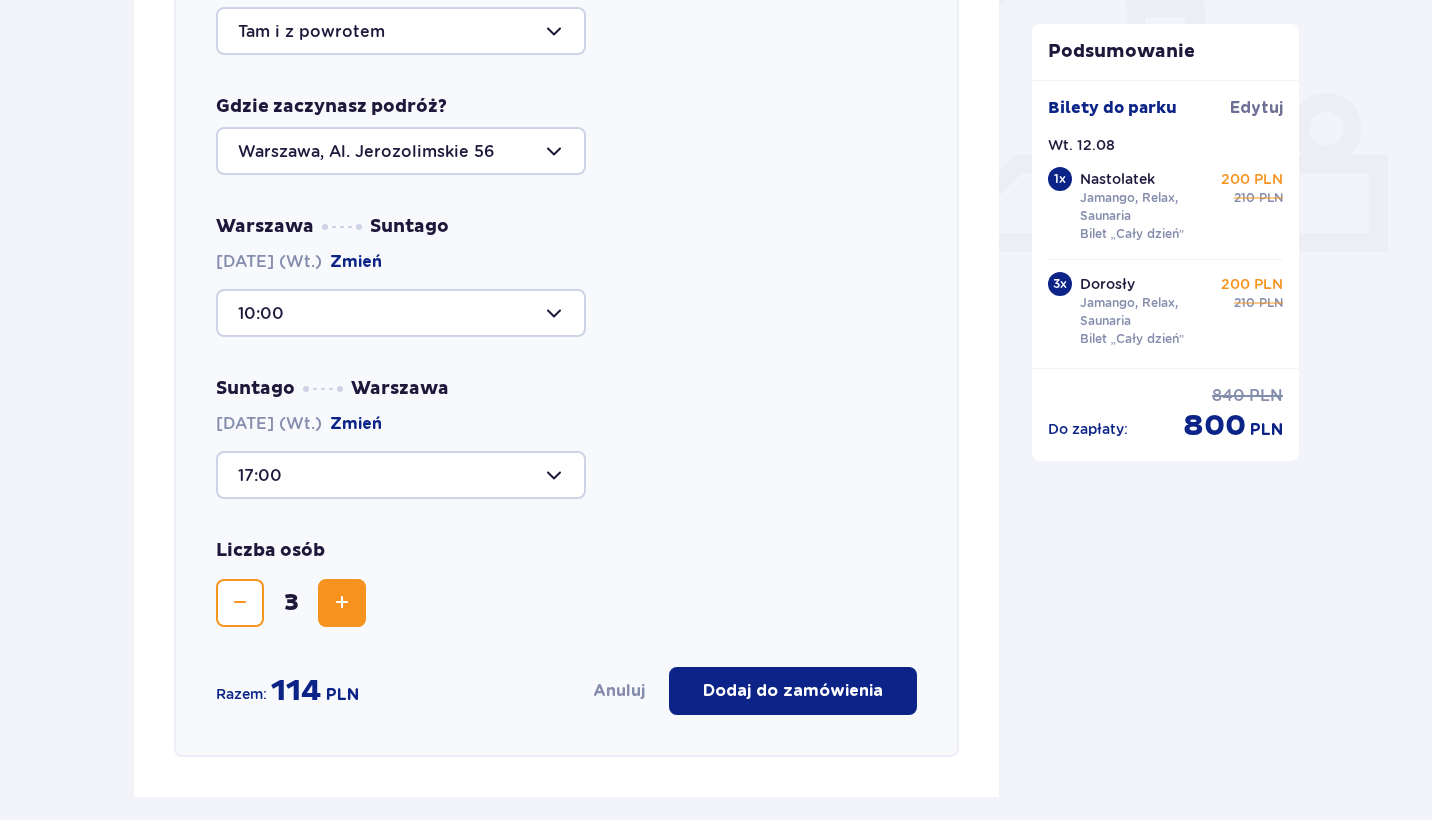 click at bounding box center (342, 603) 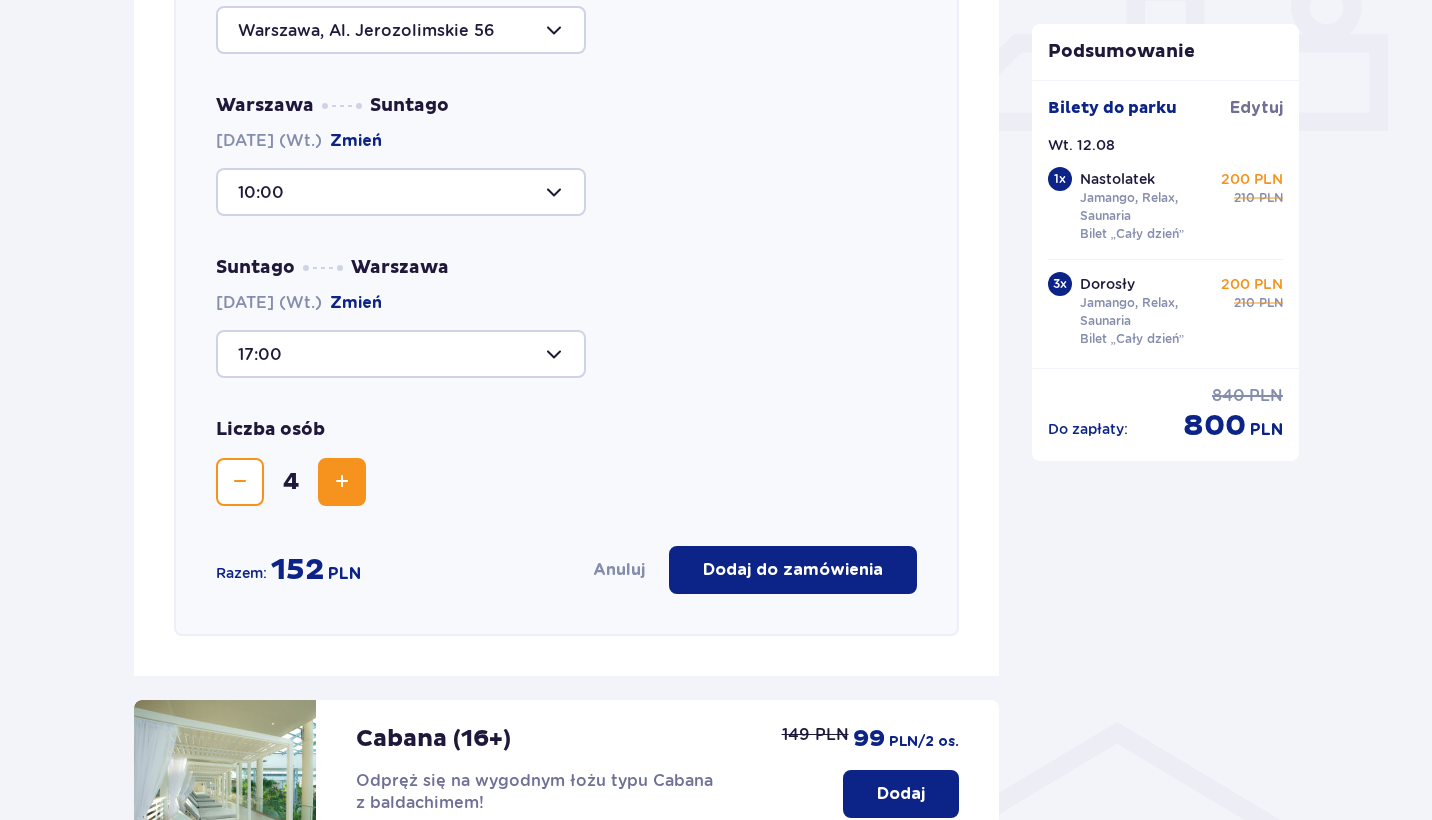 scroll, scrollTop: 901, scrollLeft: 0, axis: vertical 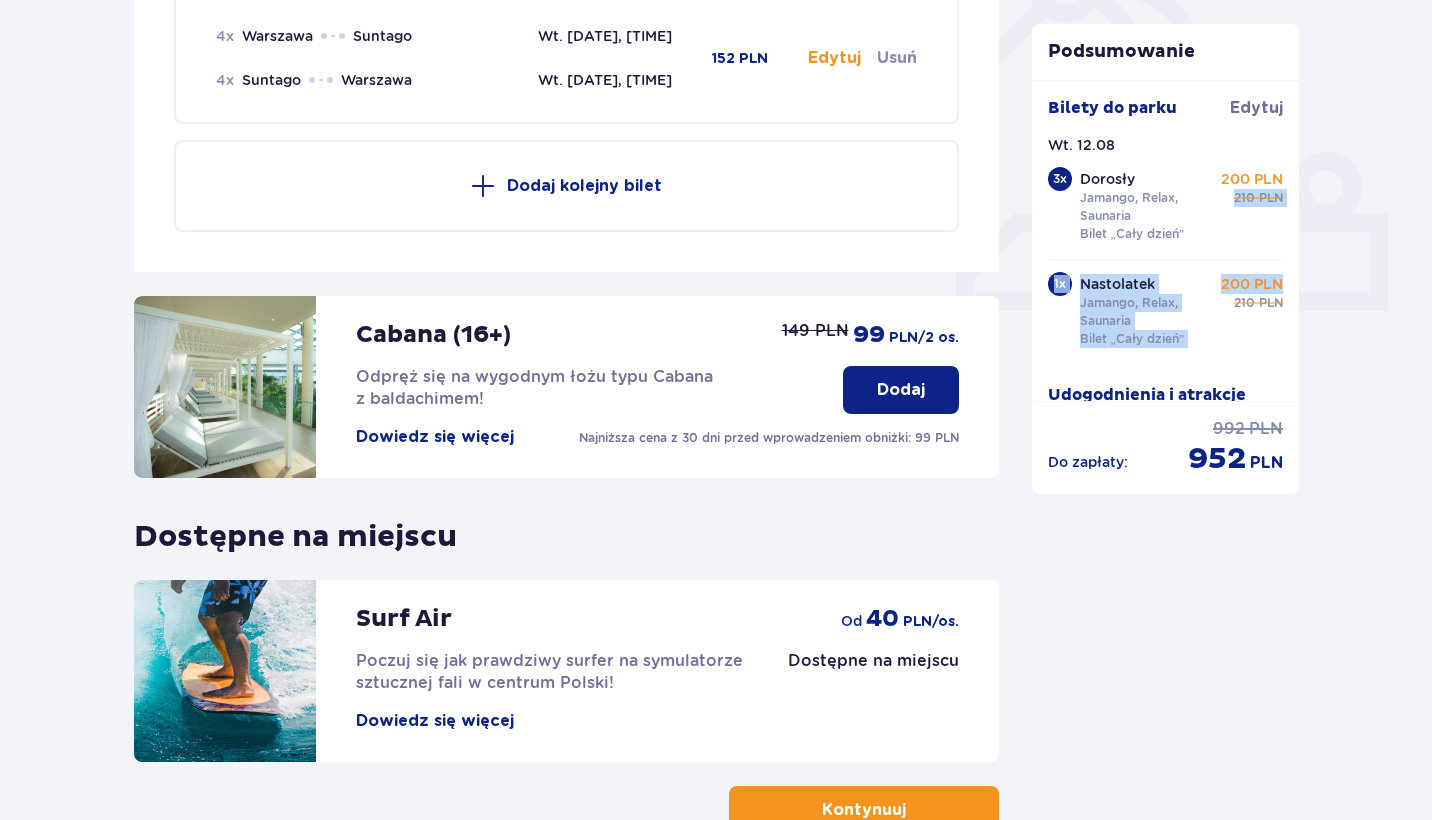 drag, startPoint x: 1292, startPoint y: 199, endPoint x: 1294, endPoint y: 282, distance: 83.02409 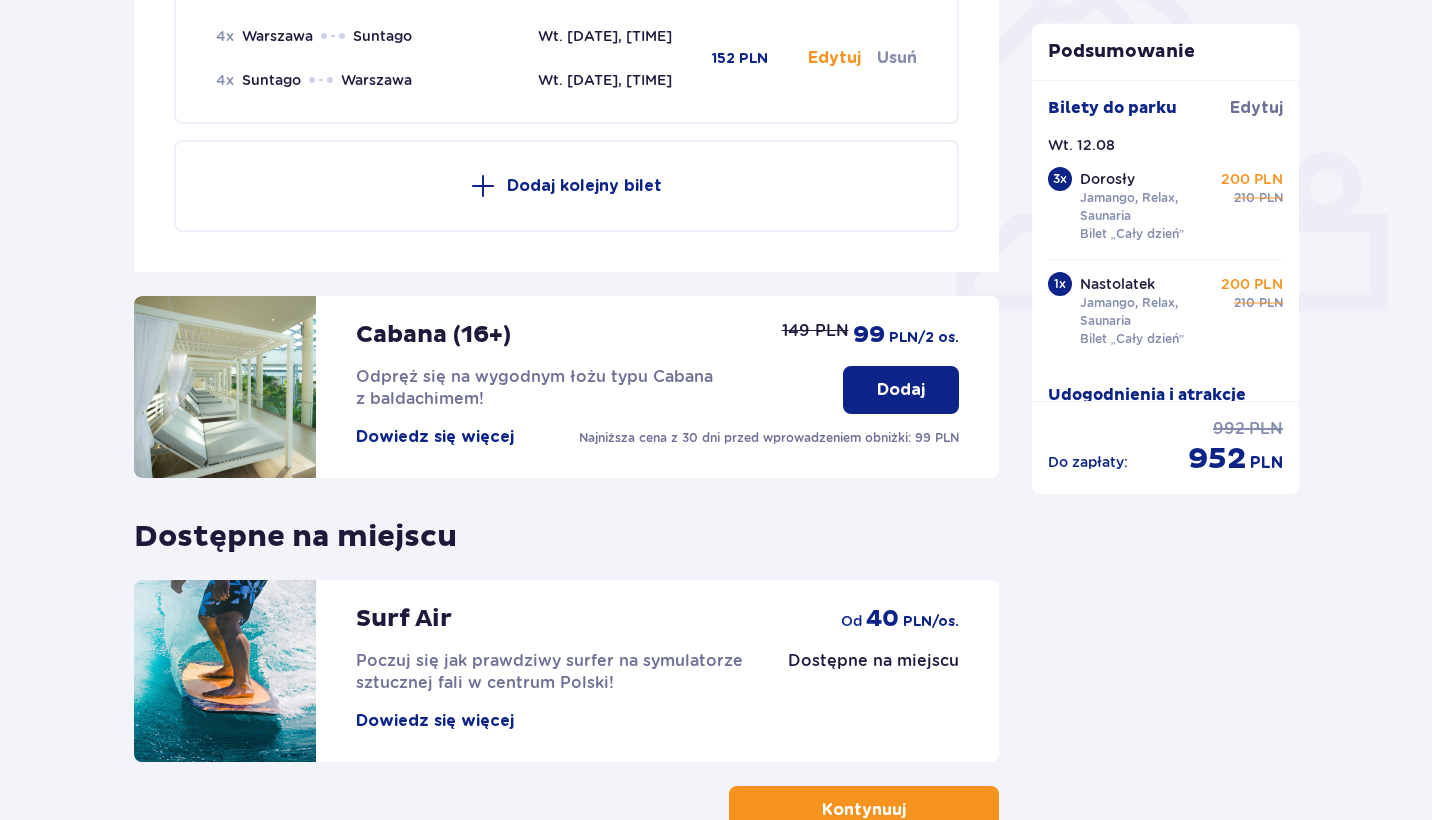 click on "Podsumowanie Bilety do parku Edytuj Wt. 12.08   3 x Dorosły Jamango, Relax, Saunaria Bilet „Cały dzień” 200 PLN 210 PLN 1 x Nastolatek Jamango, Relax, Saunaria Bilet „Cały dzień” 200 PLN 210 PLN Udogodnienia i atrakcje 4 x Bus: Warszawa - Suntago - Warszawa Wt. 12.08.25, 10:00 - Wt. 12.08.25, 17:00 38 PLN Do zapłaty : 992 PLN 952 PLN" at bounding box center (1166, 162) 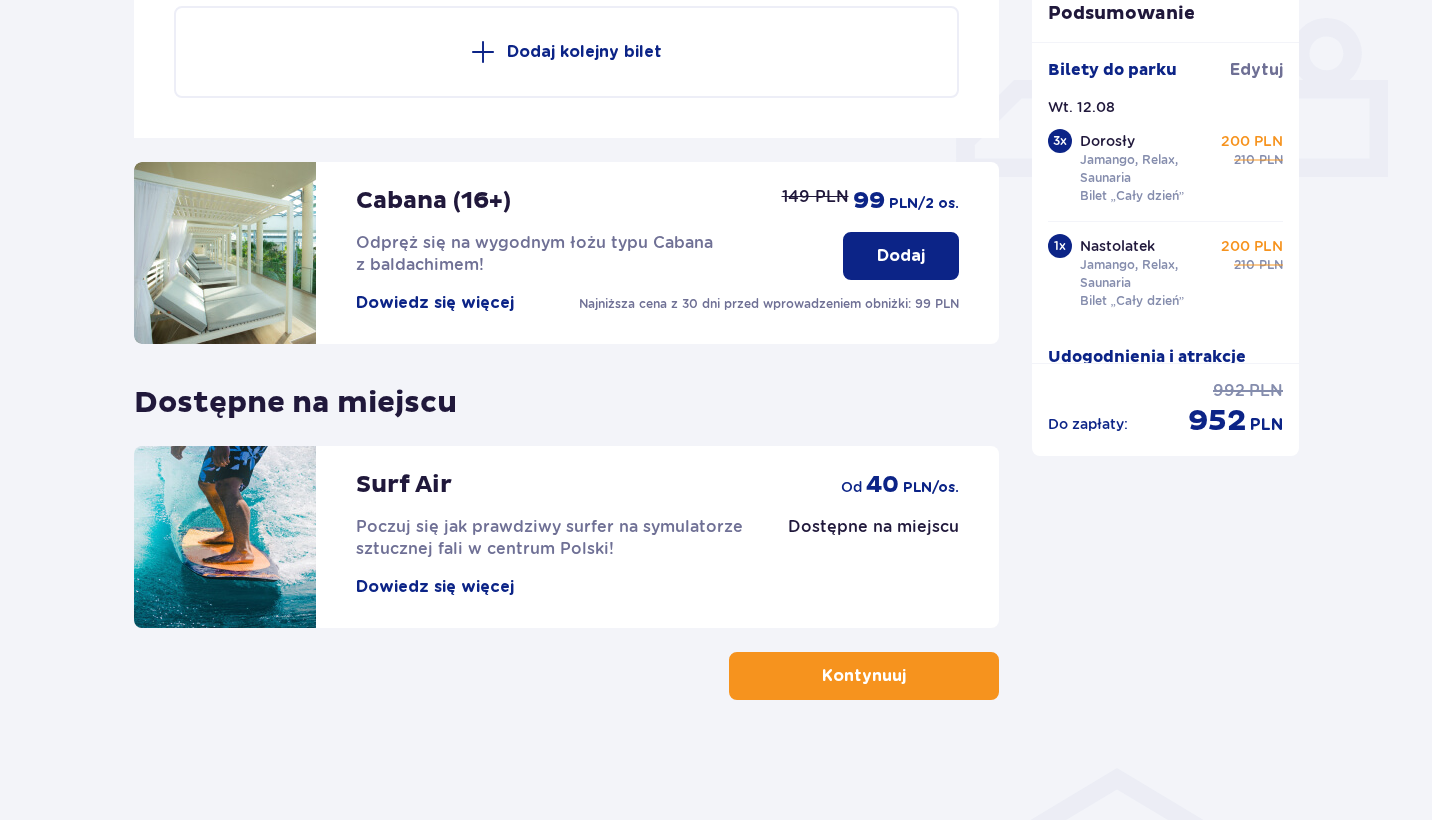 scroll, scrollTop: 856, scrollLeft: 0, axis: vertical 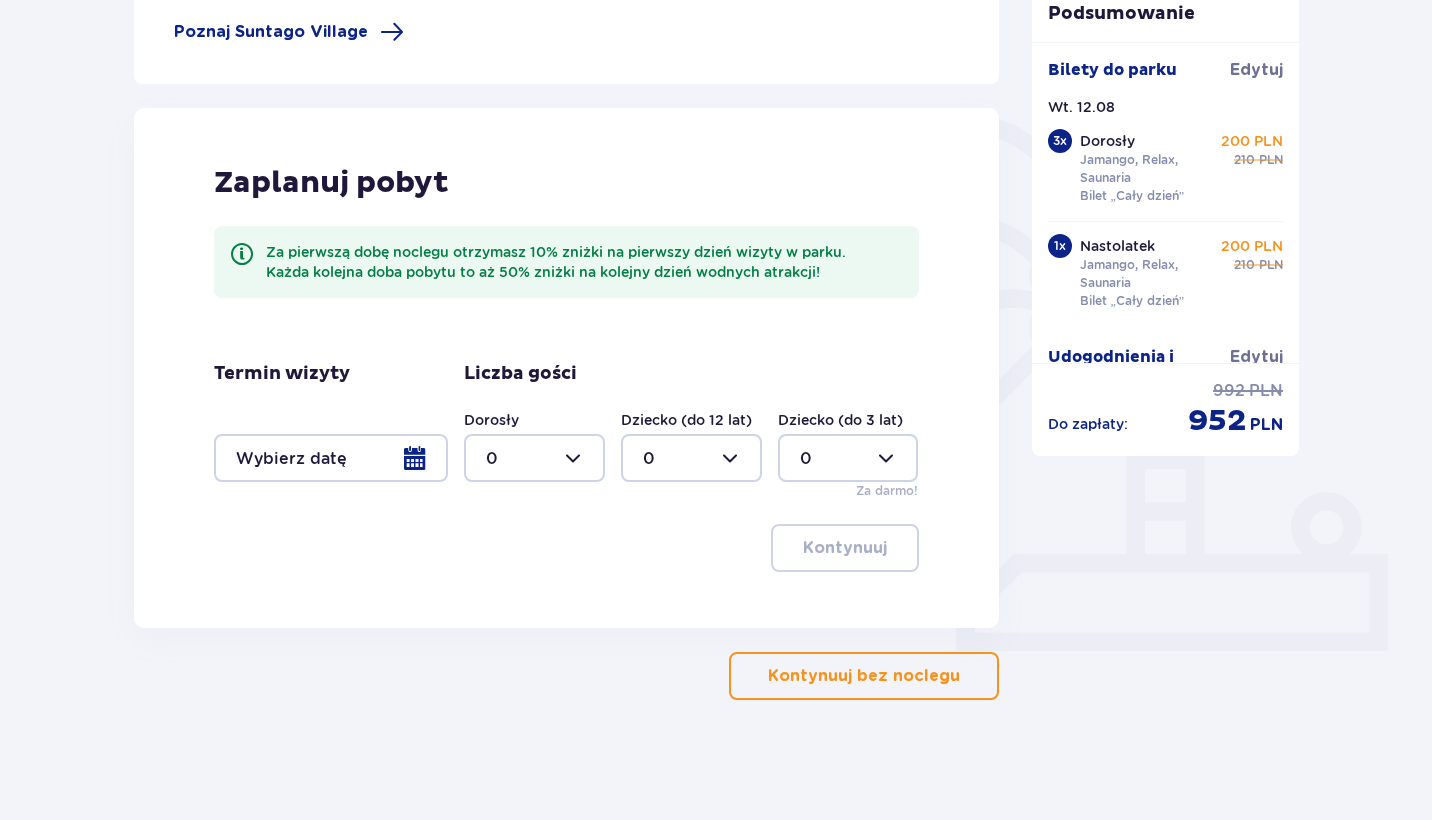 click on "Kontynuuj bez noclegu" at bounding box center [864, 676] 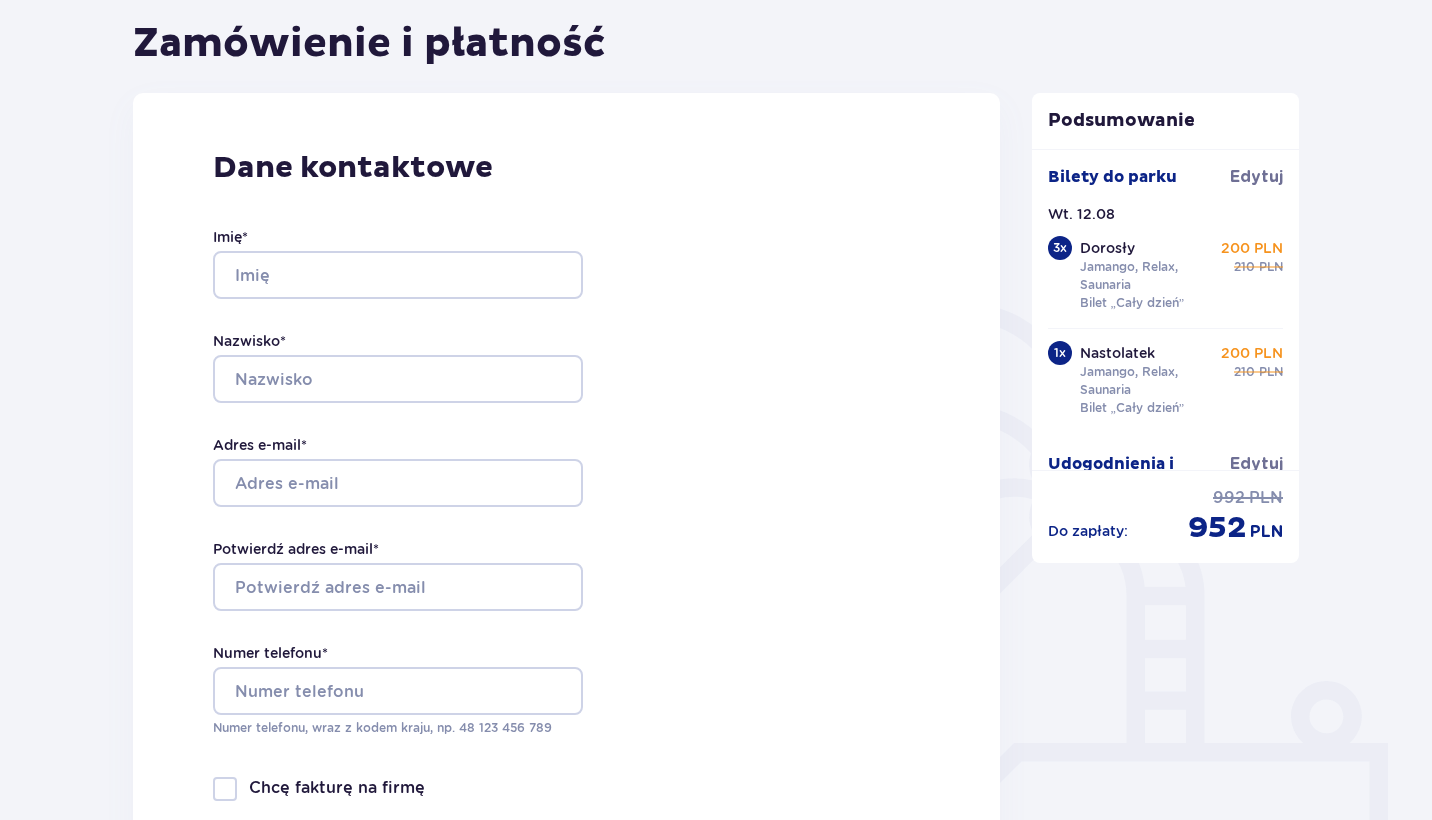 scroll, scrollTop: 194, scrollLeft: 0, axis: vertical 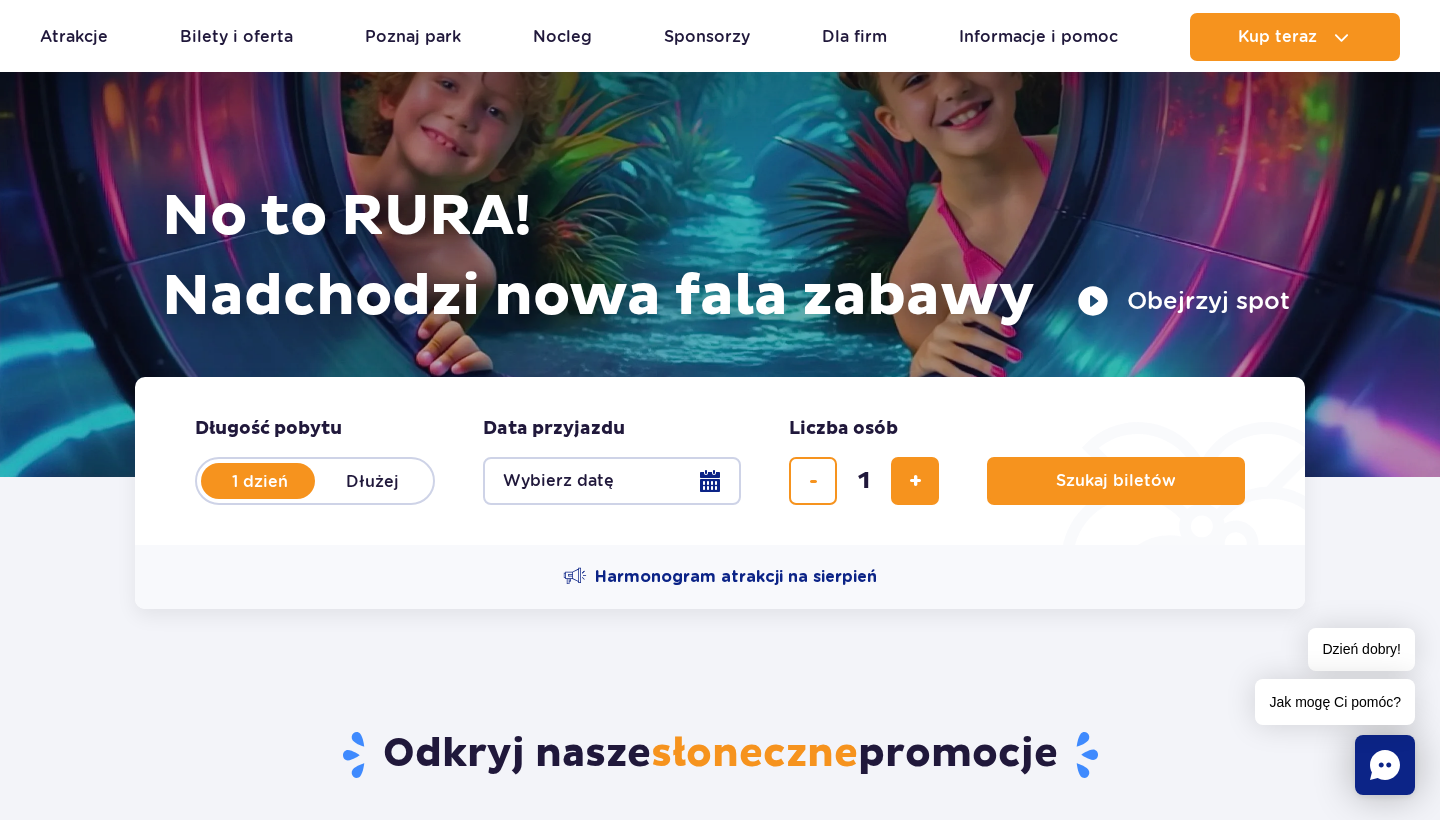 click on "Wybierz datę" at bounding box center [612, 481] 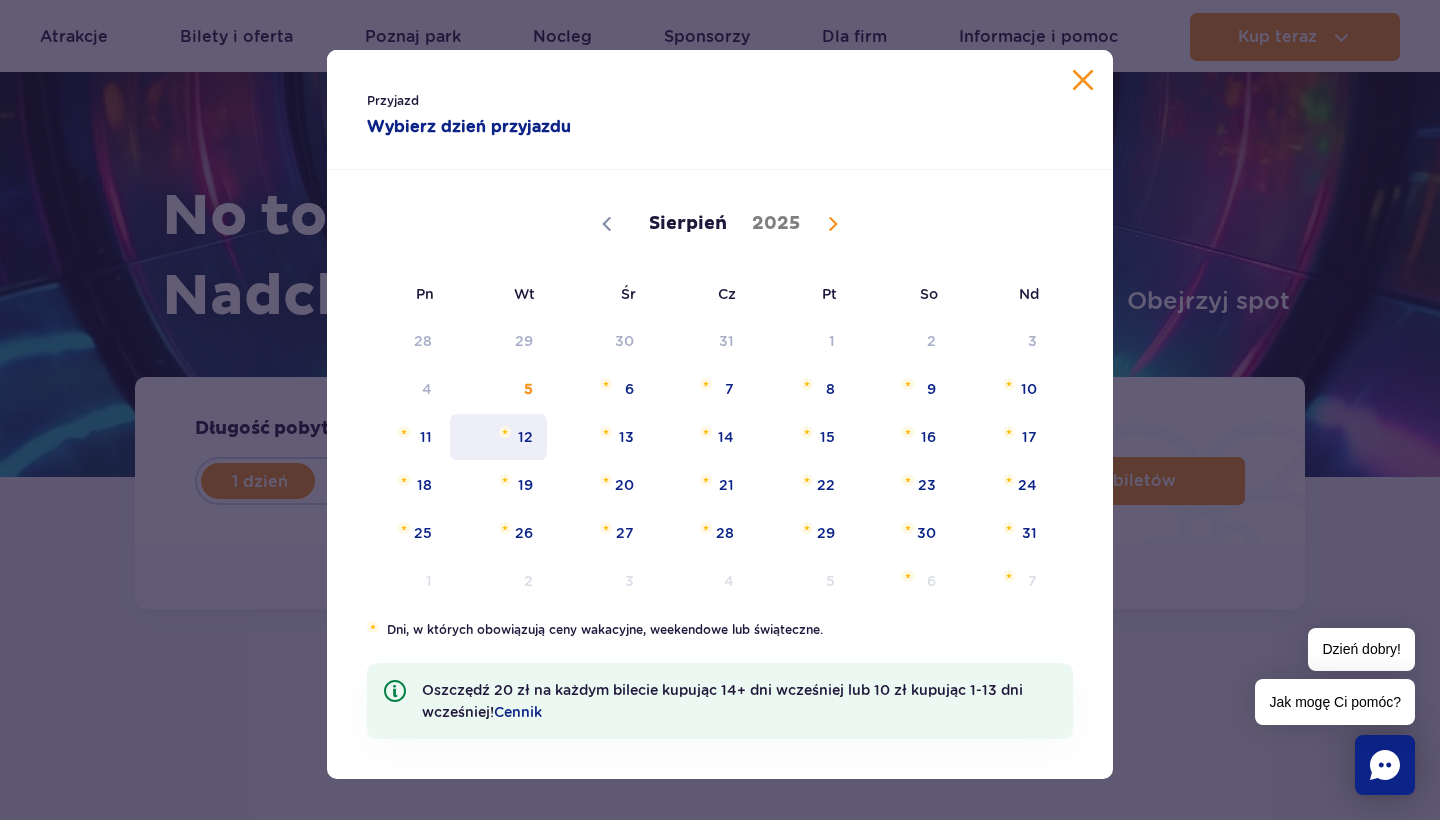 click on "12" at bounding box center (498, 437) 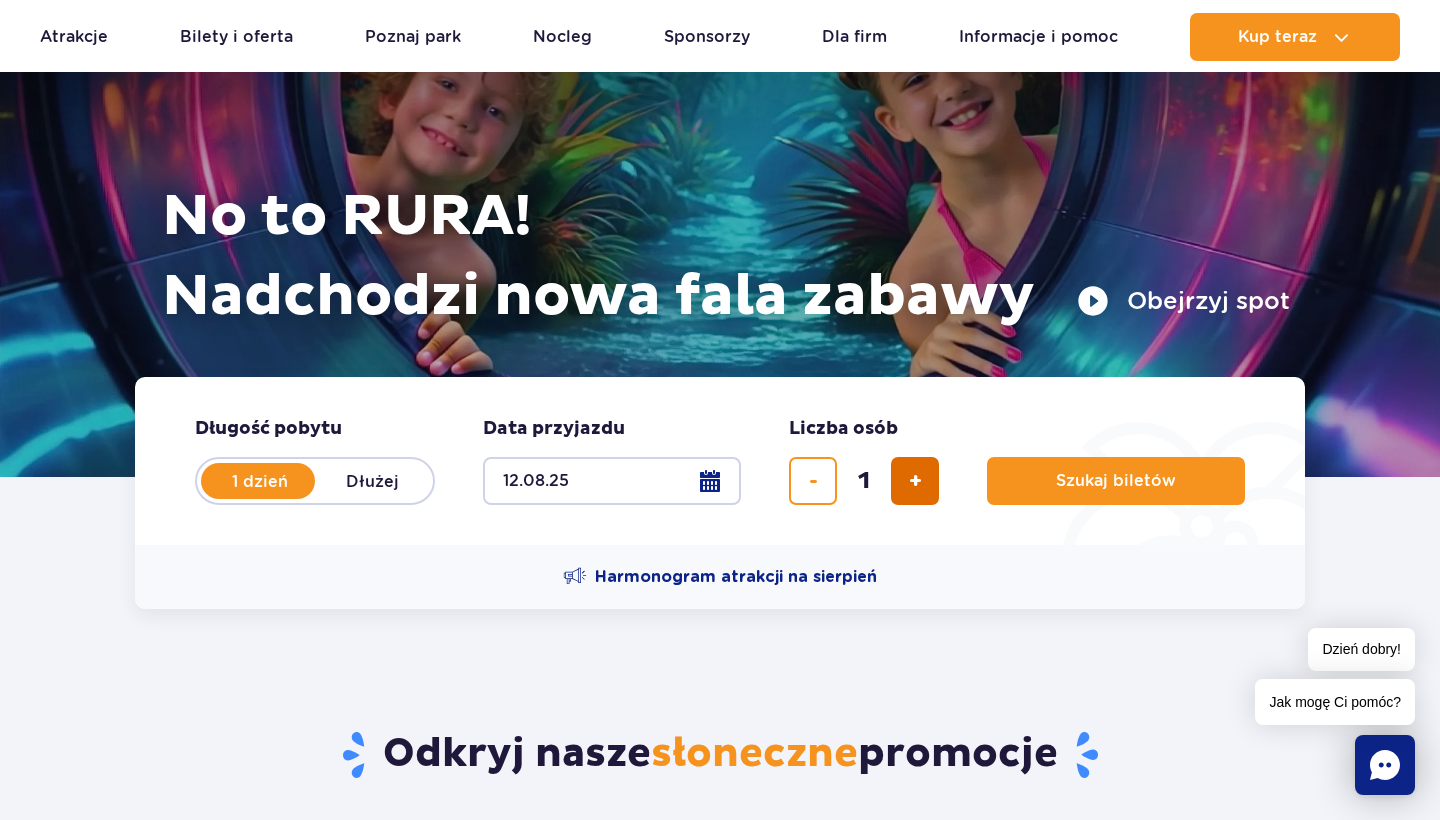 click at bounding box center [915, 481] 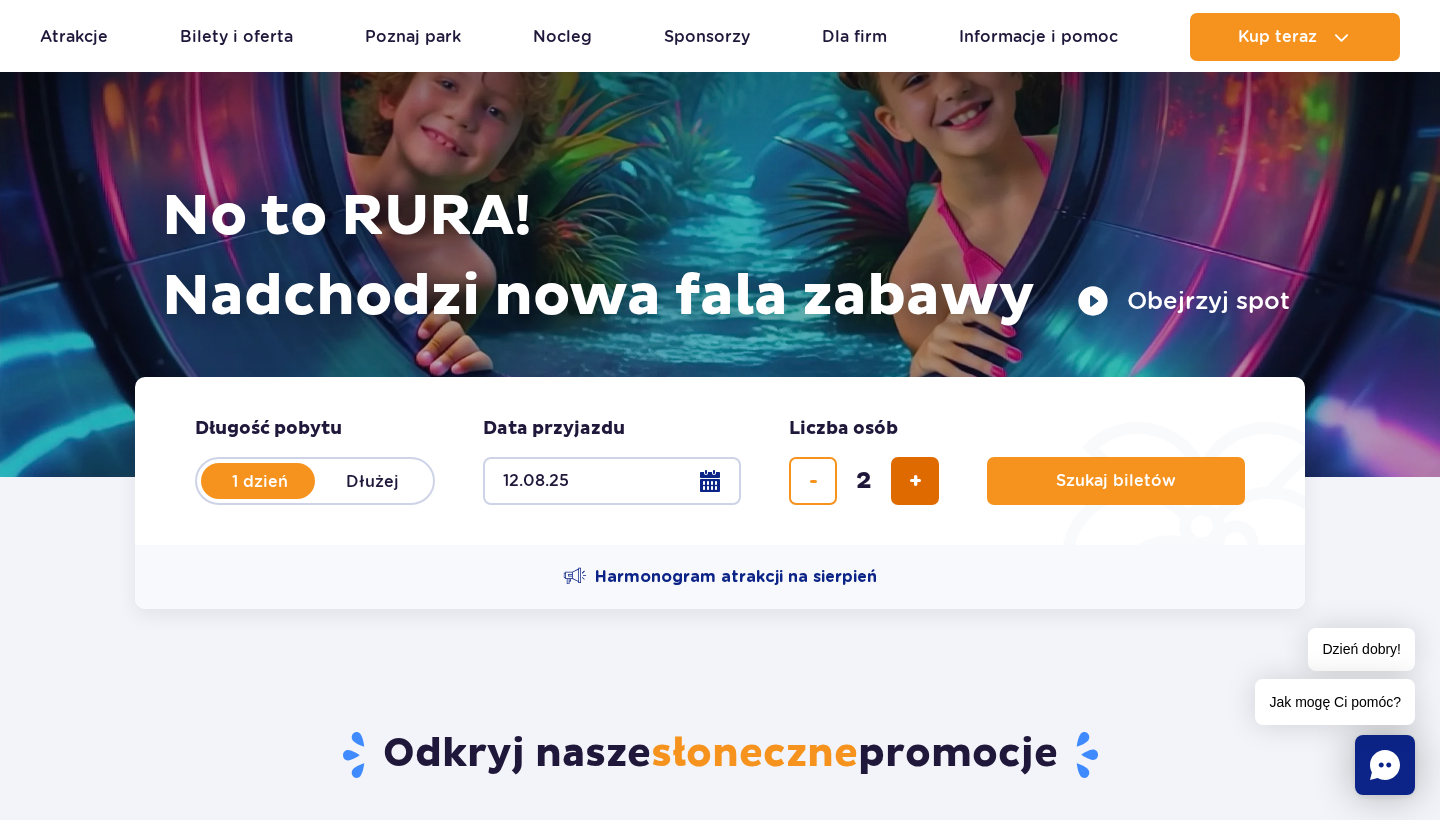 click at bounding box center (915, 481) 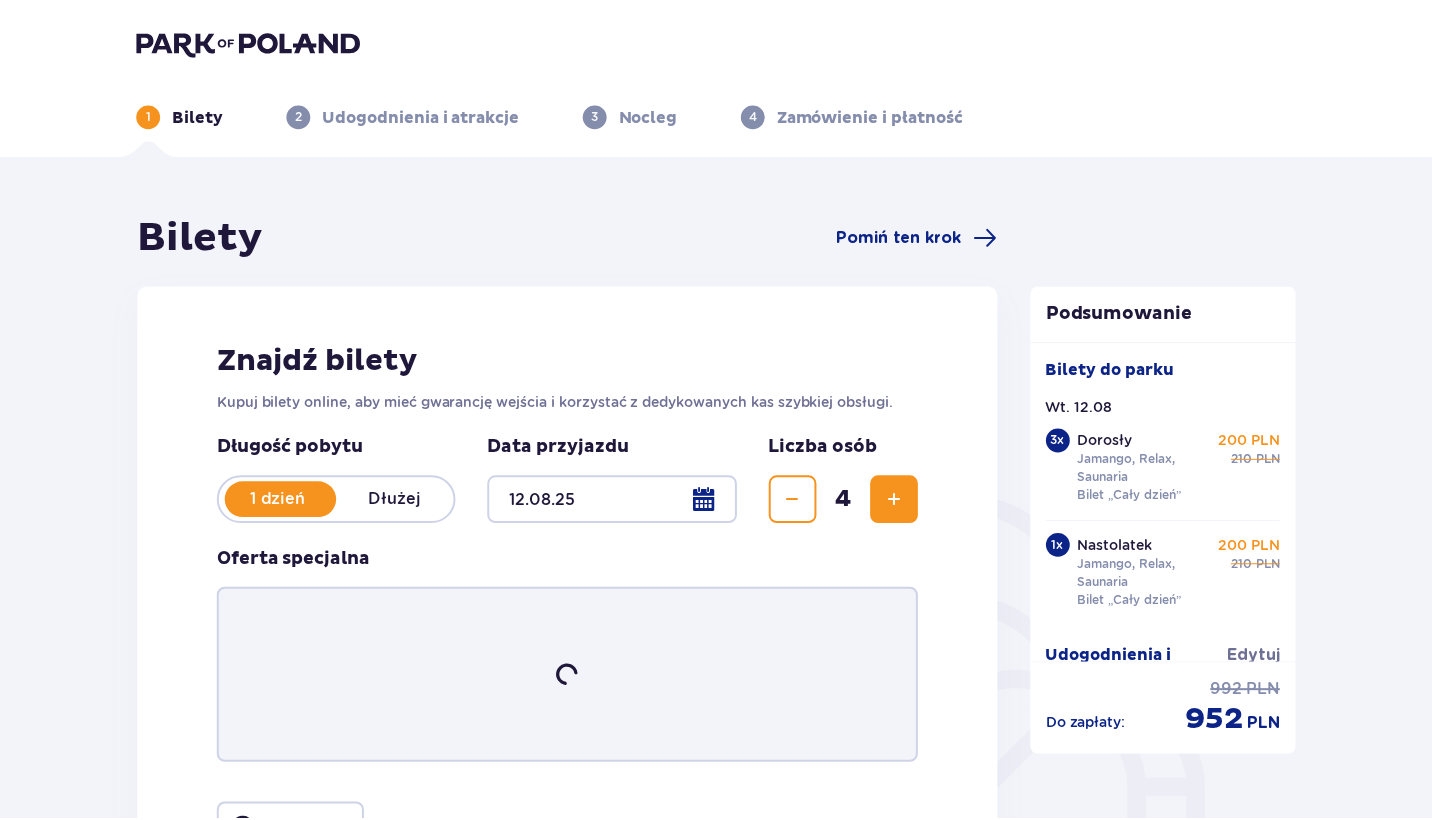 scroll, scrollTop: 0, scrollLeft: 0, axis: both 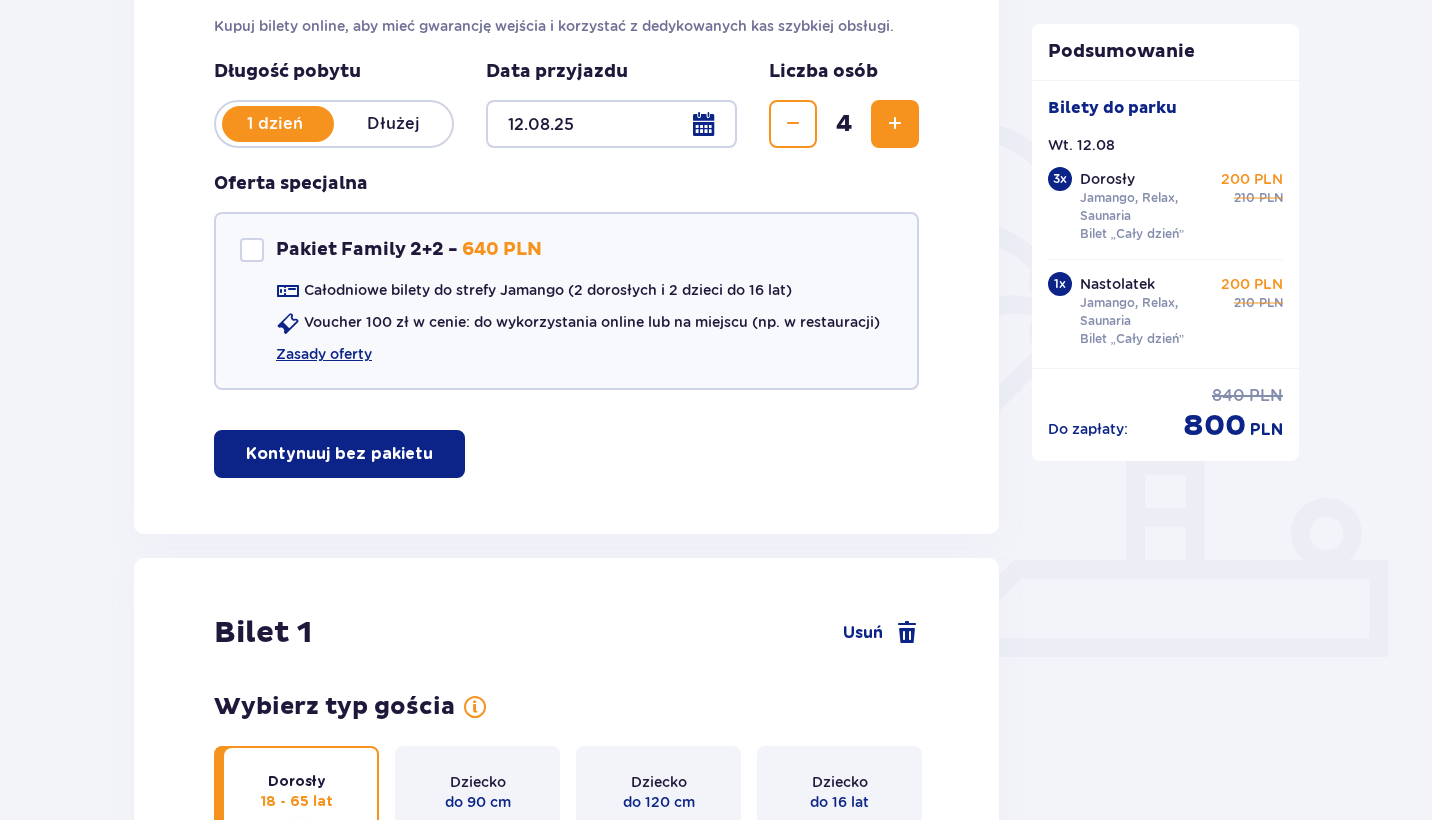 click on "Kontynuuj bez pakietu" at bounding box center (339, 454) 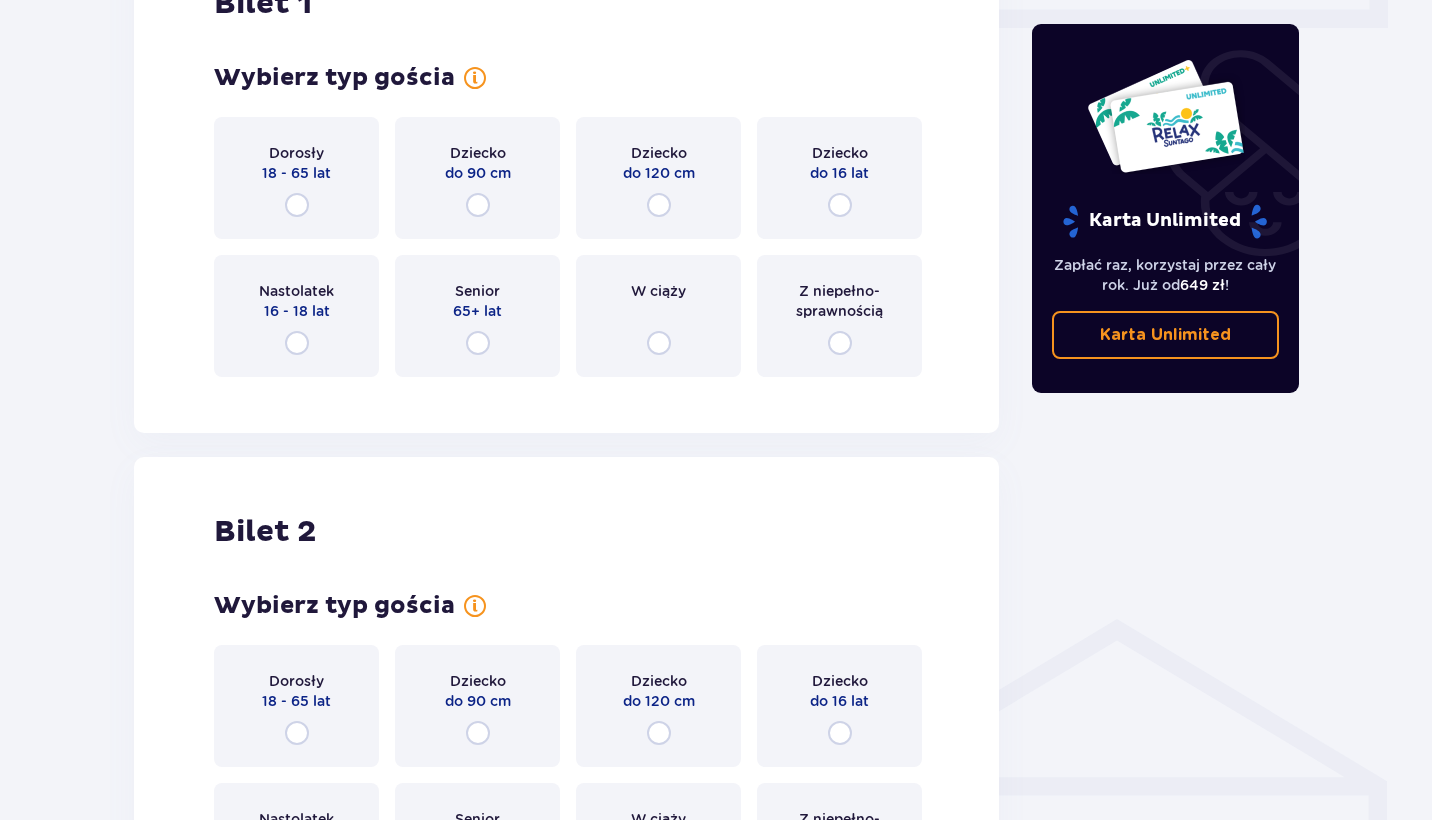 scroll, scrollTop: 1039, scrollLeft: 0, axis: vertical 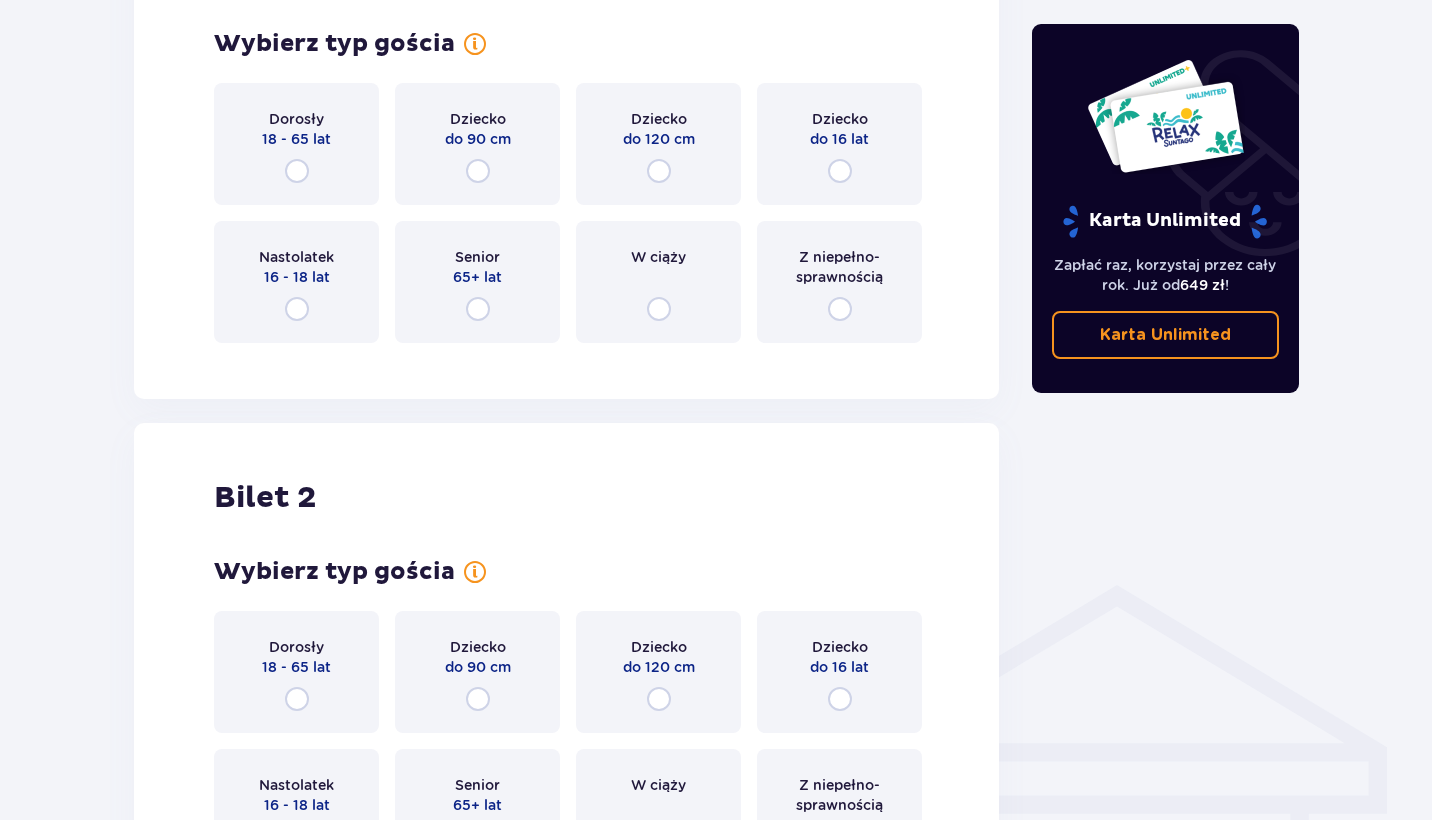 click at bounding box center (297, 171) 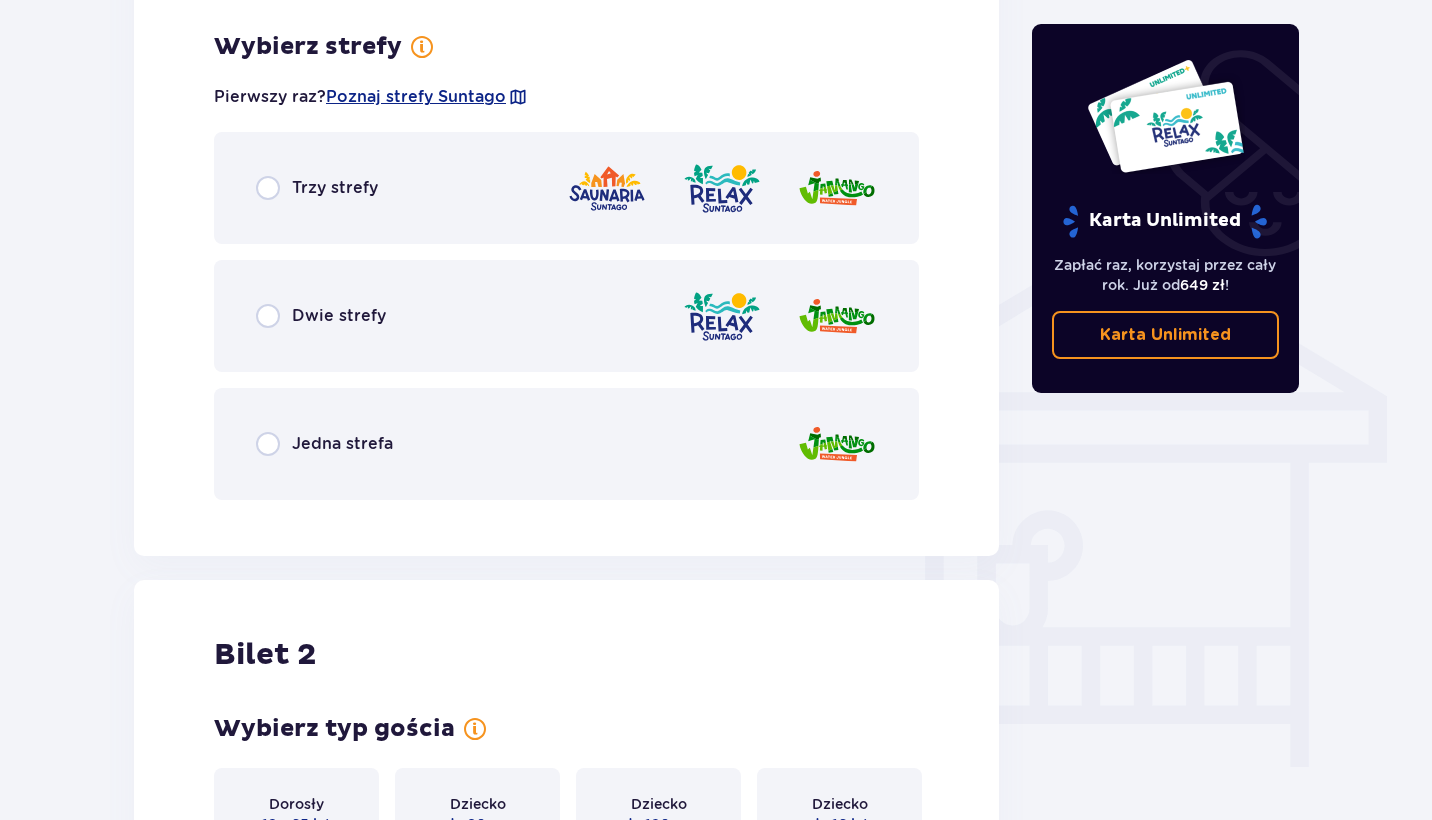scroll, scrollTop: 1398, scrollLeft: 0, axis: vertical 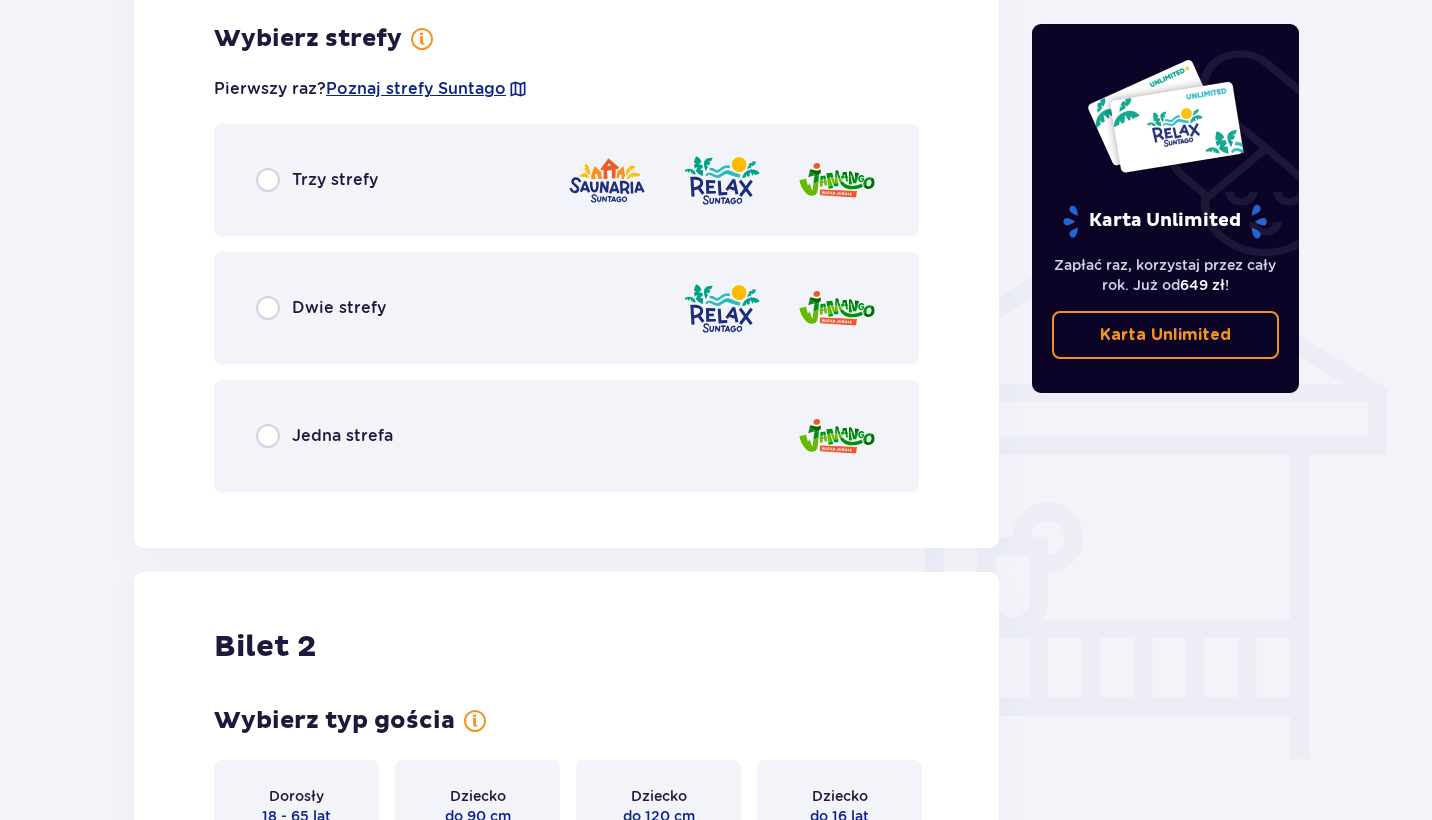 click at bounding box center (268, 308) 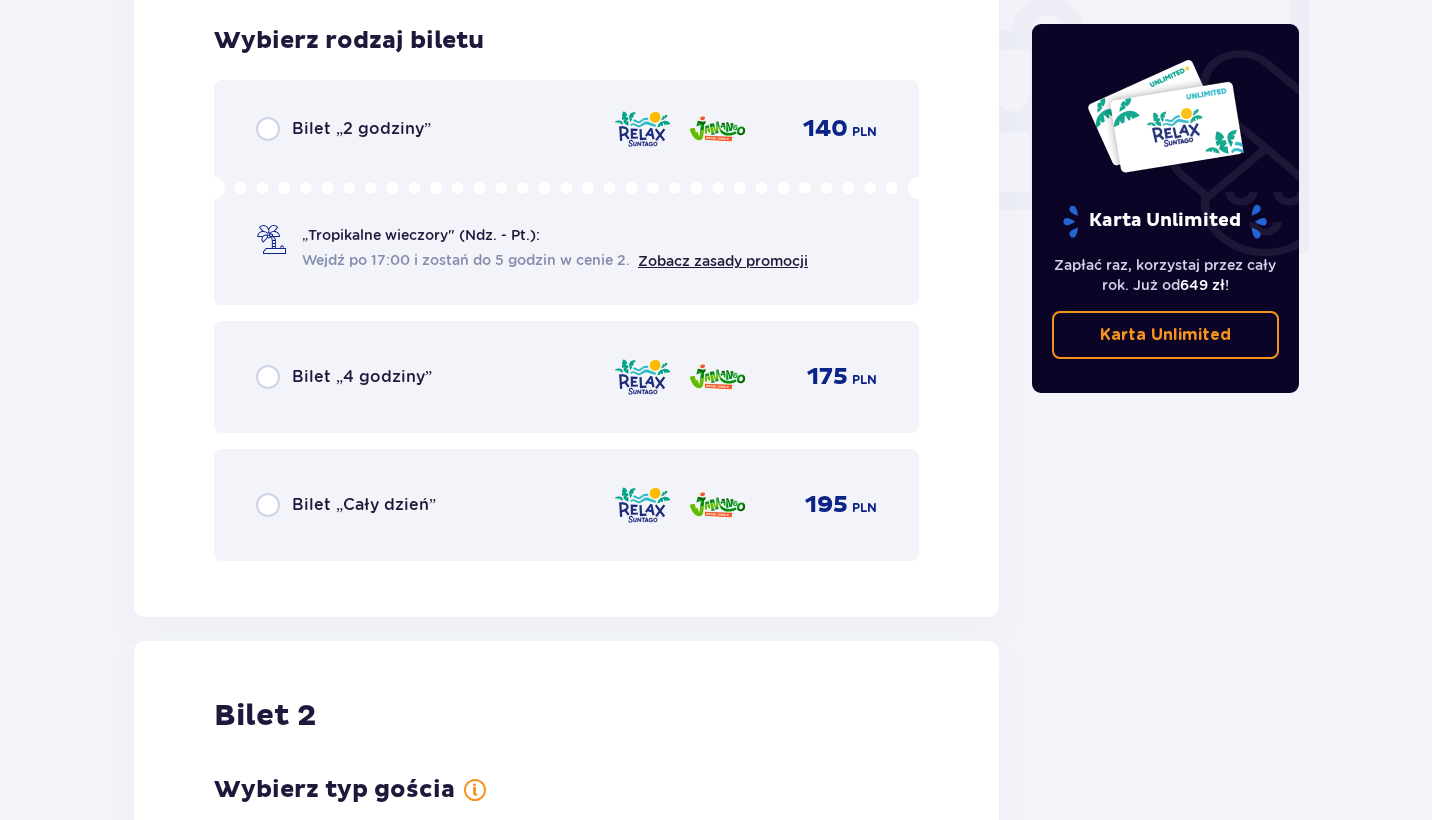 scroll, scrollTop: 1906, scrollLeft: 0, axis: vertical 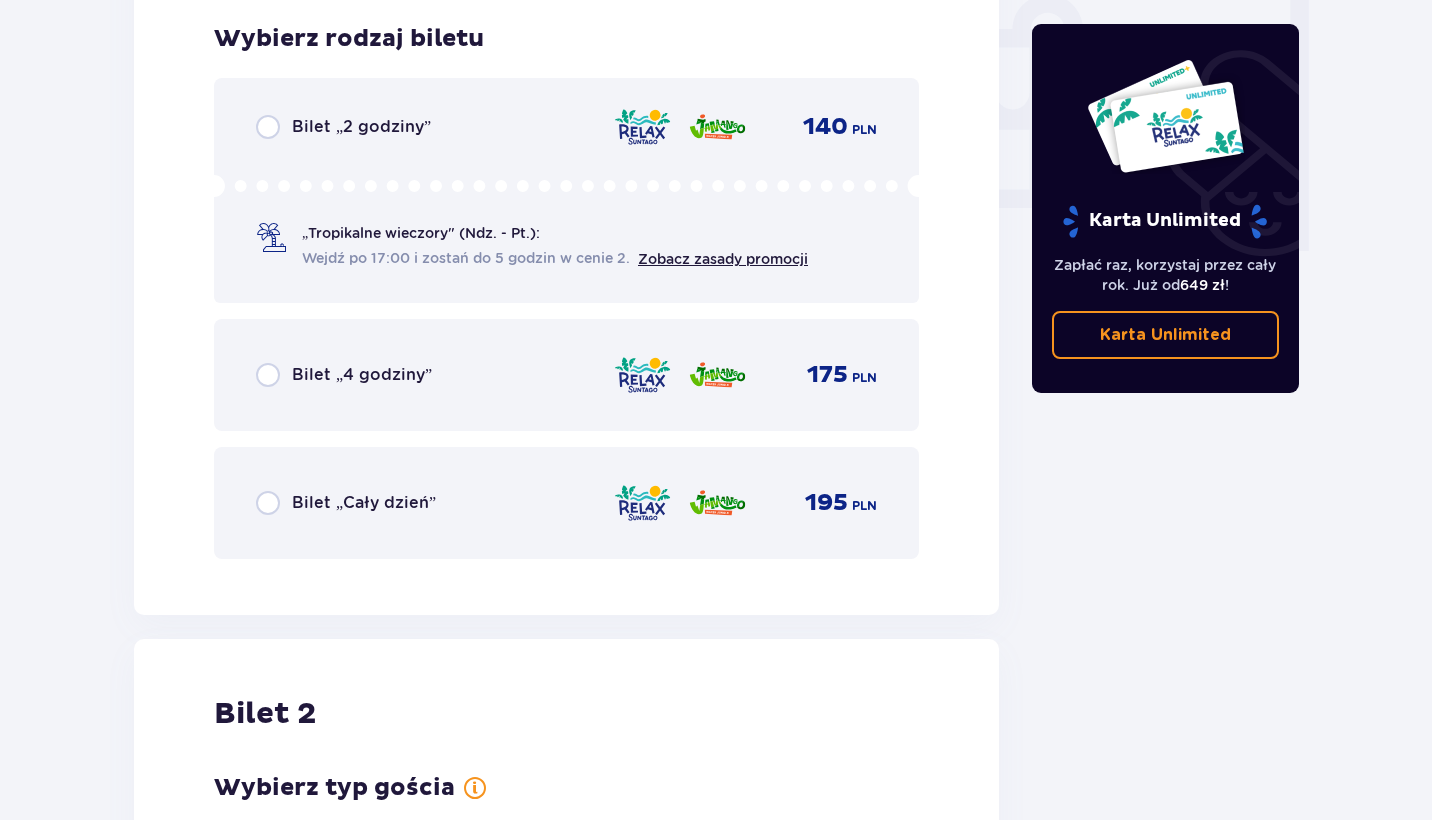 click at bounding box center (268, 503) 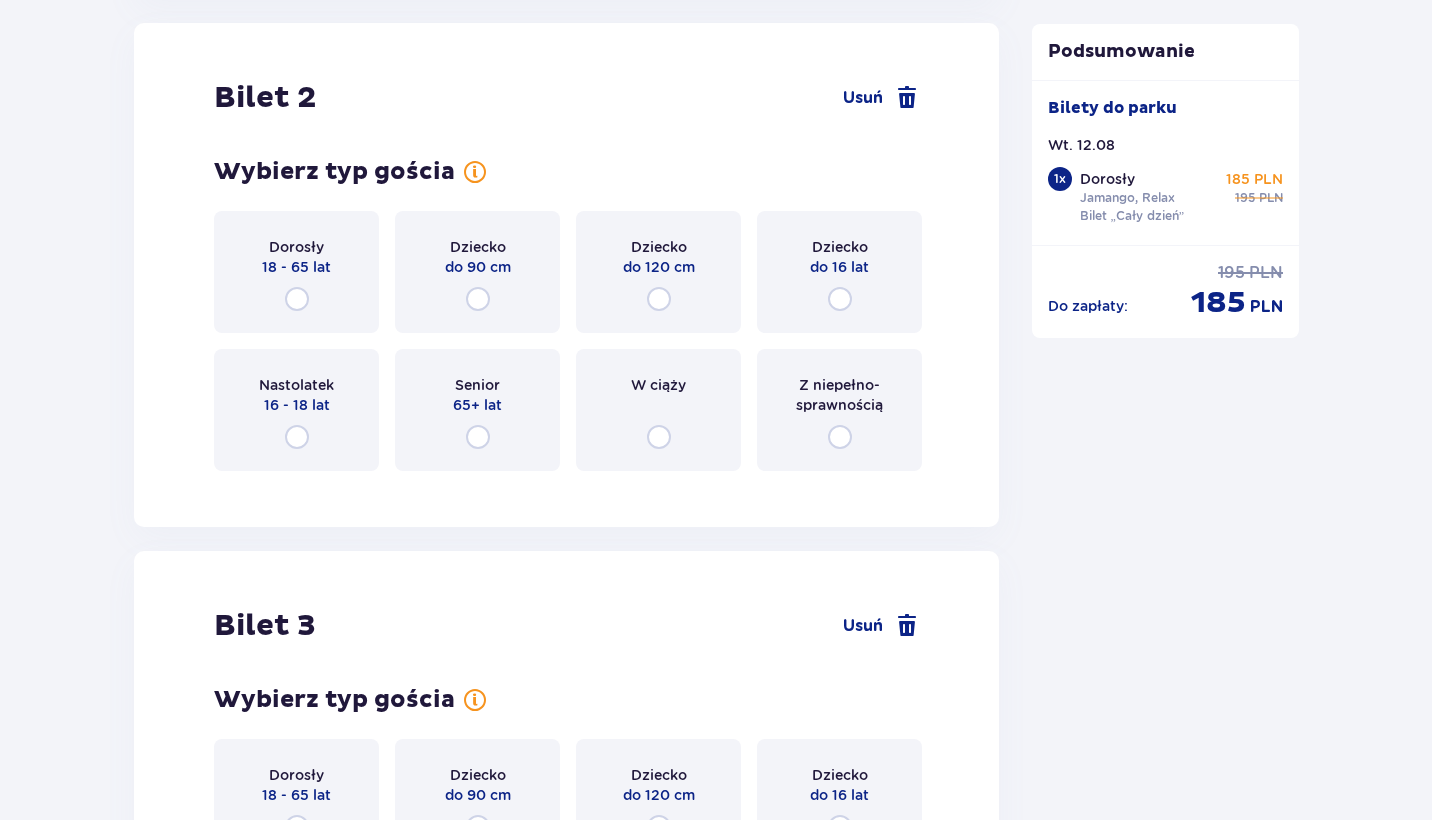 scroll, scrollTop: 2517, scrollLeft: 0, axis: vertical 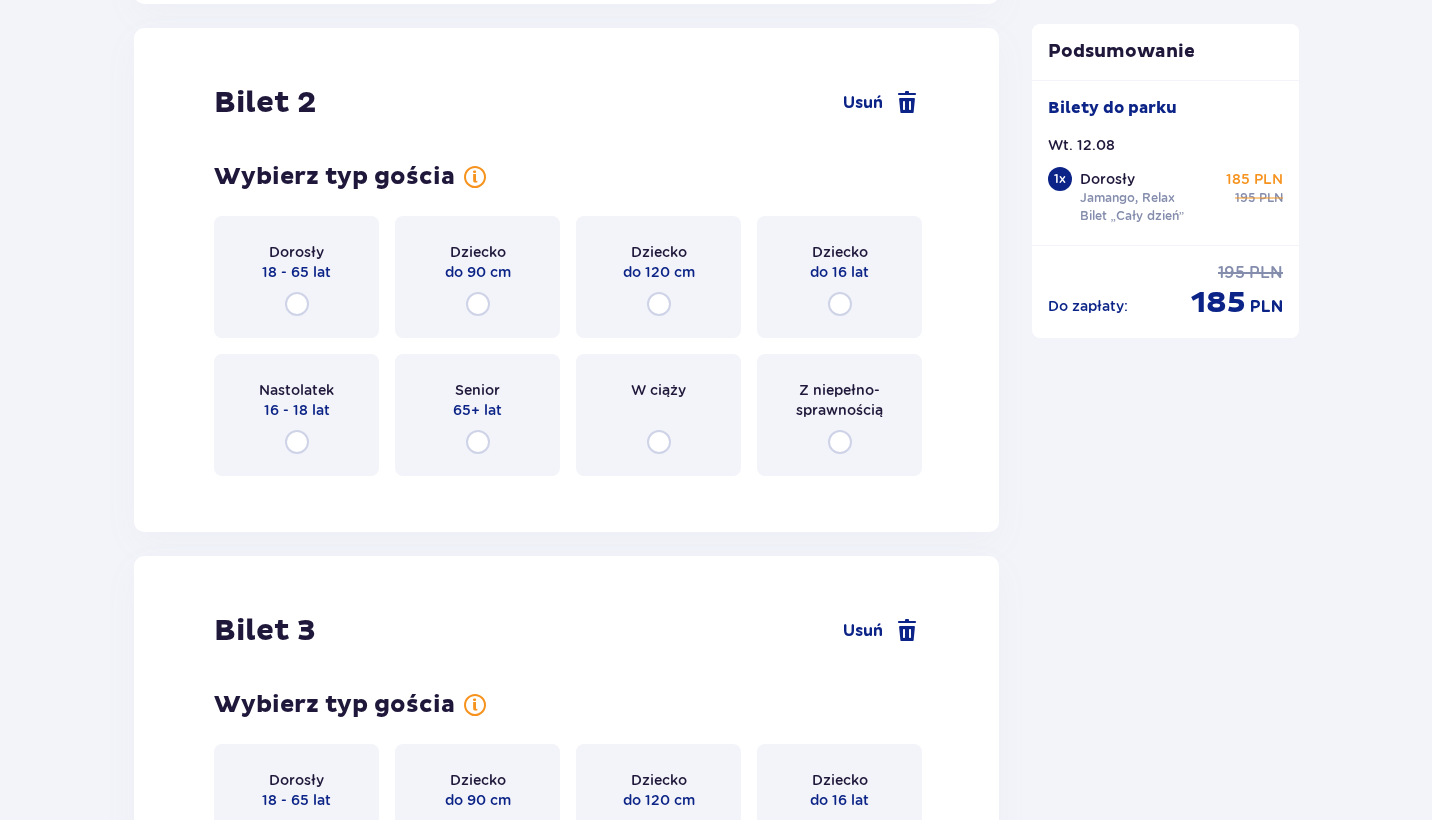 click at bounding box center (297, 304) 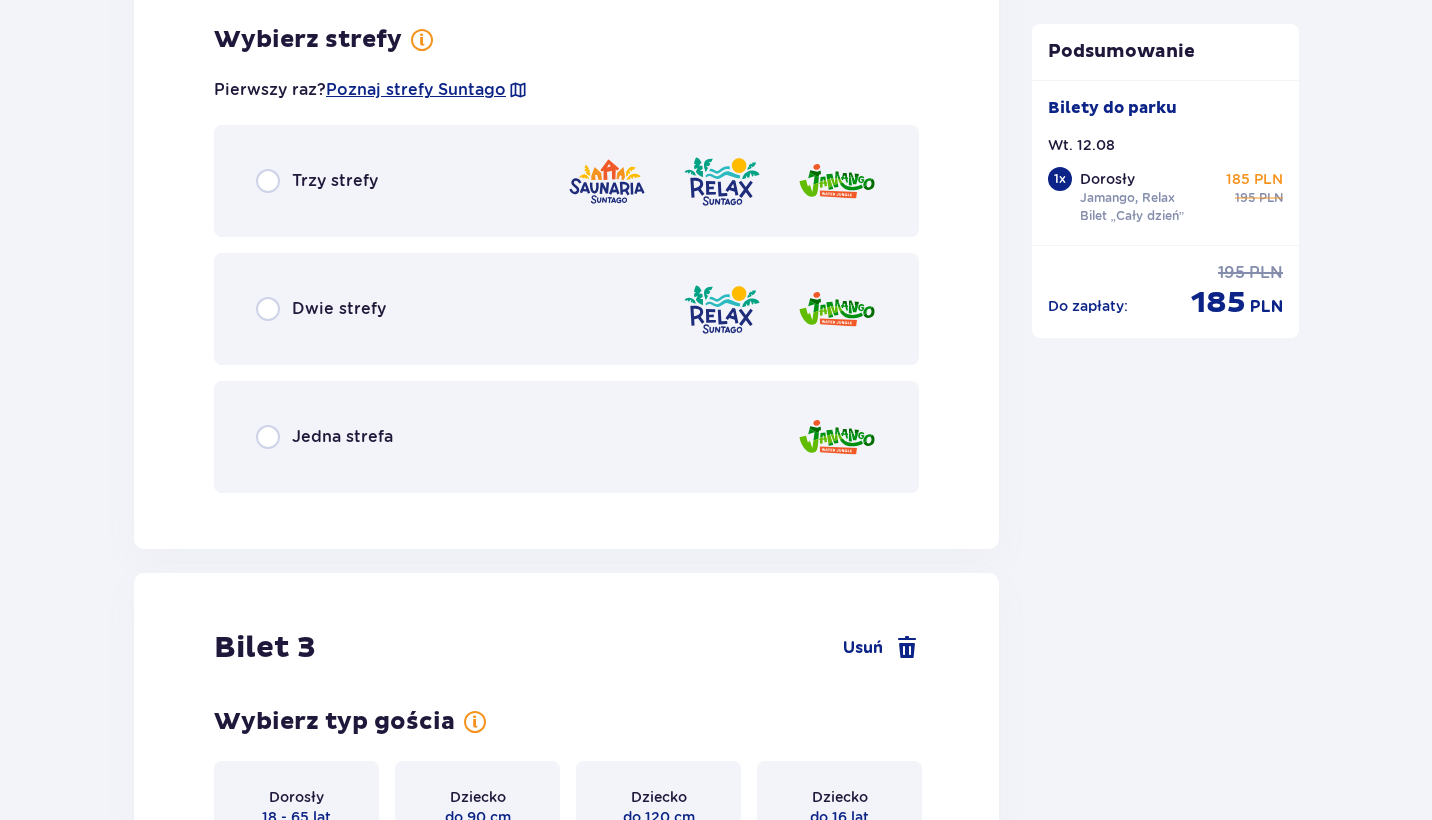 scroll, scrollTop: 3009, scrollLeft: 0, axis: vertical 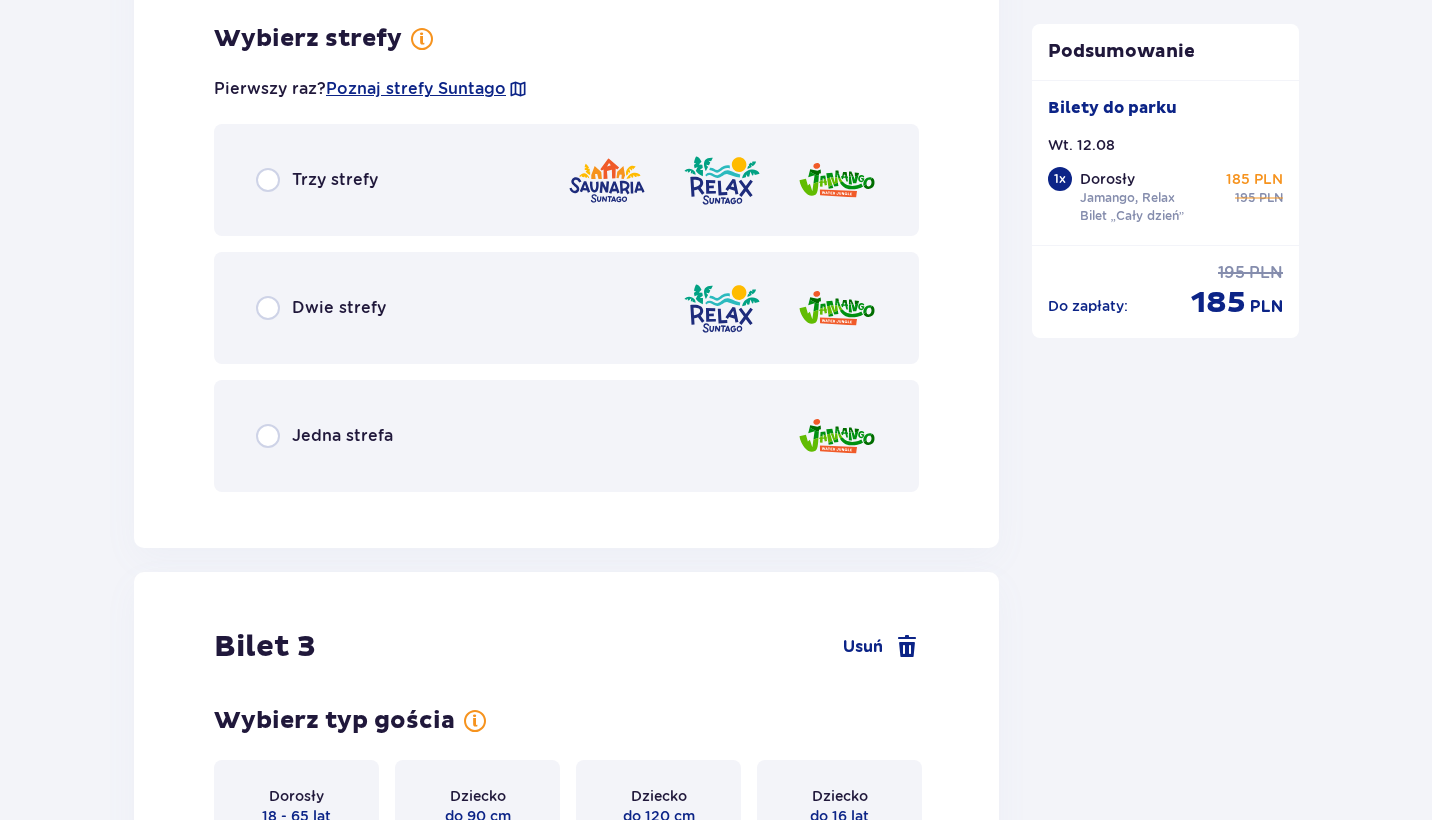 click at bounding box center (268, 308) 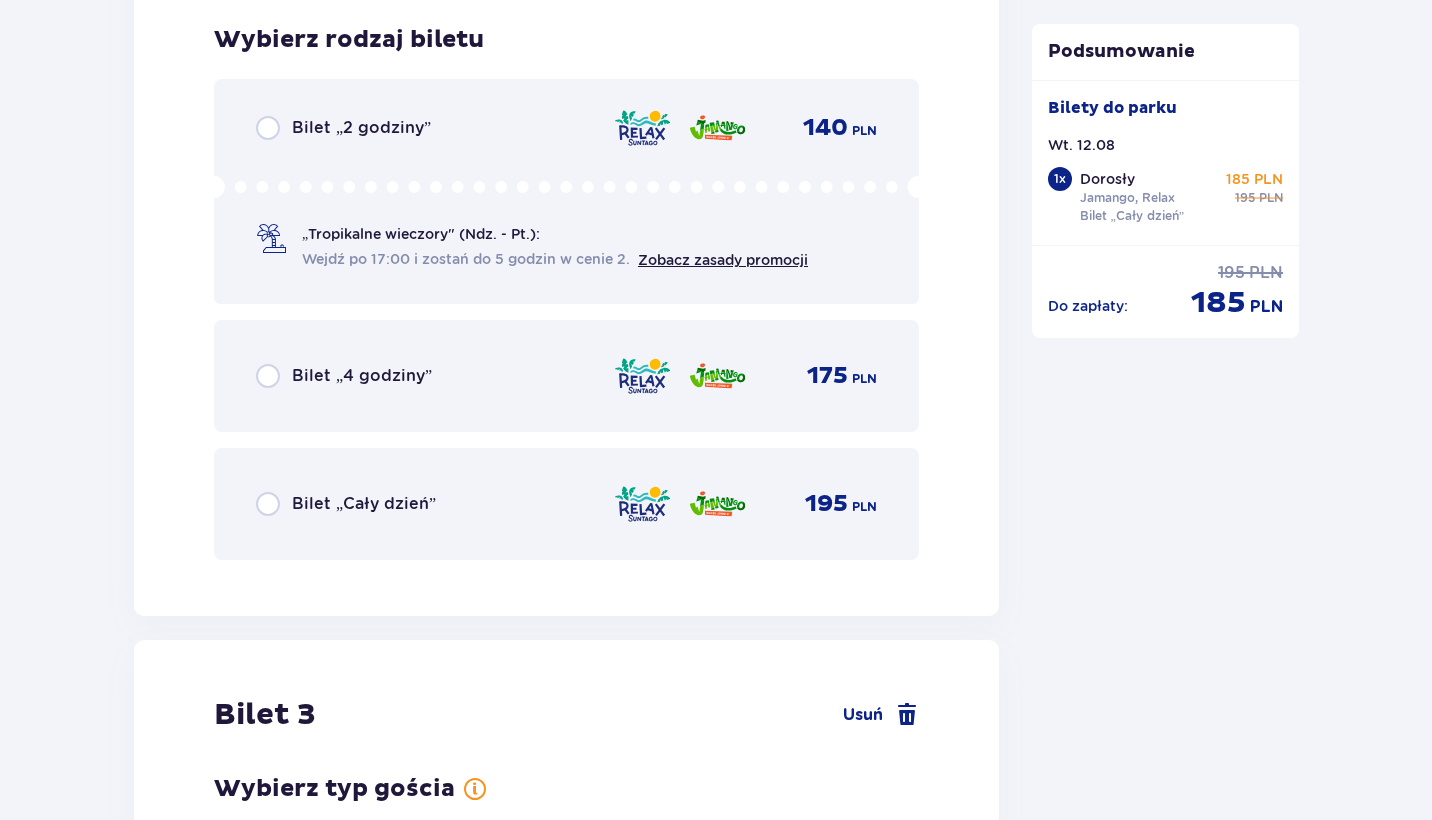scroll, scrollTop: 3517, scrollLeft: 0, axis: vertical 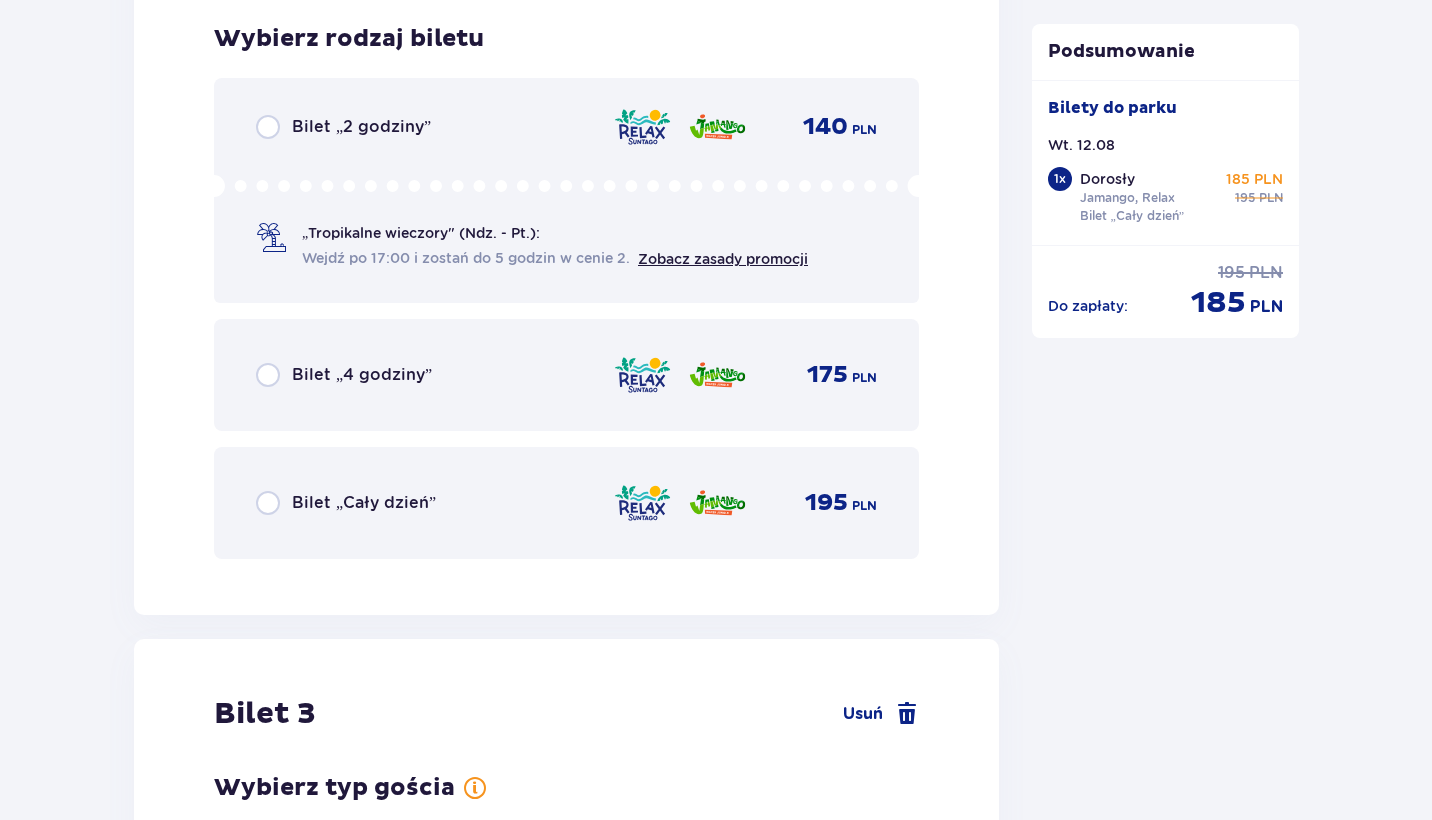 click at bounding box center [268, 503] 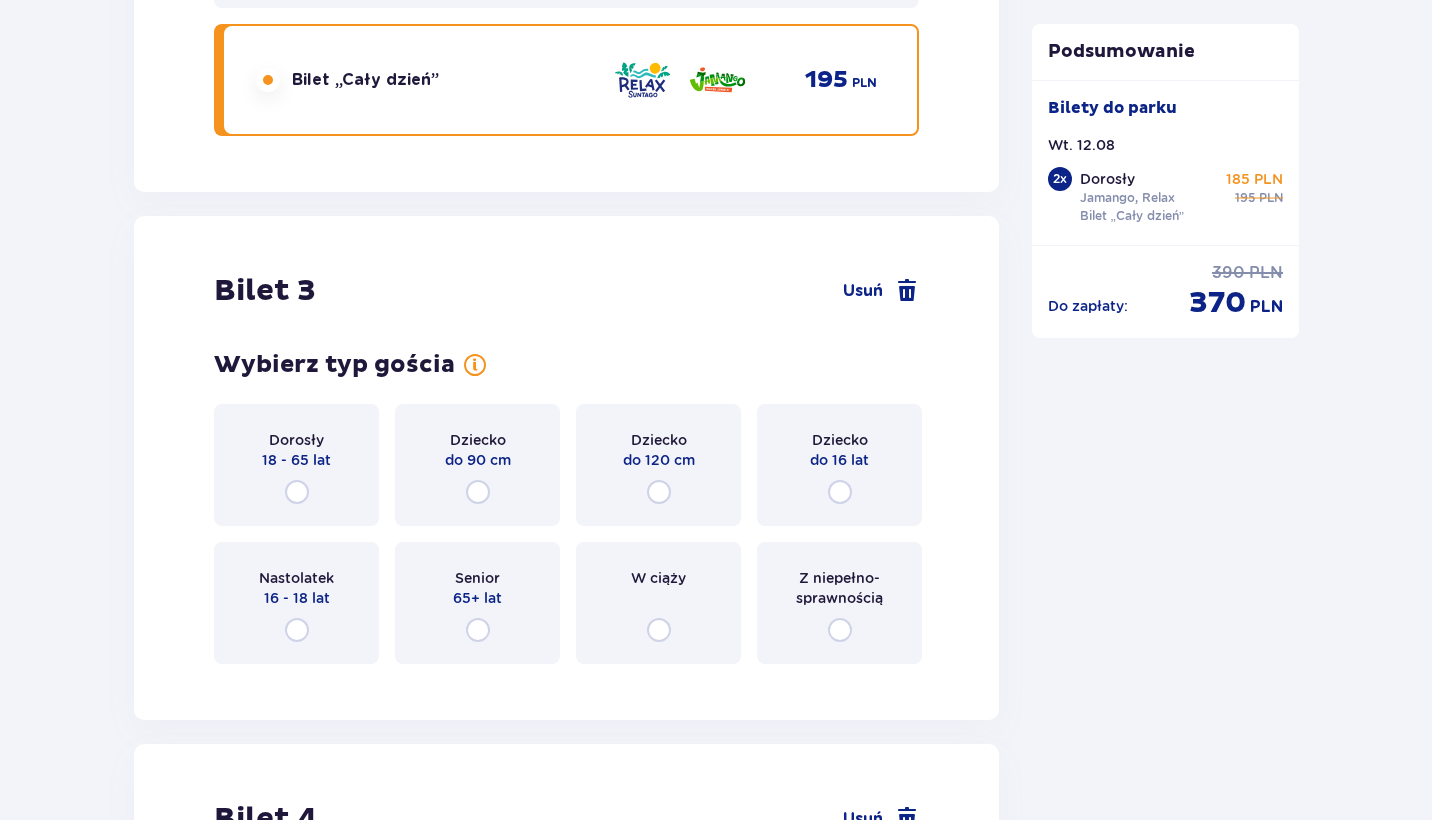 scroll, scrollTop: 4132, scrollLeft: 0, axis: vertical 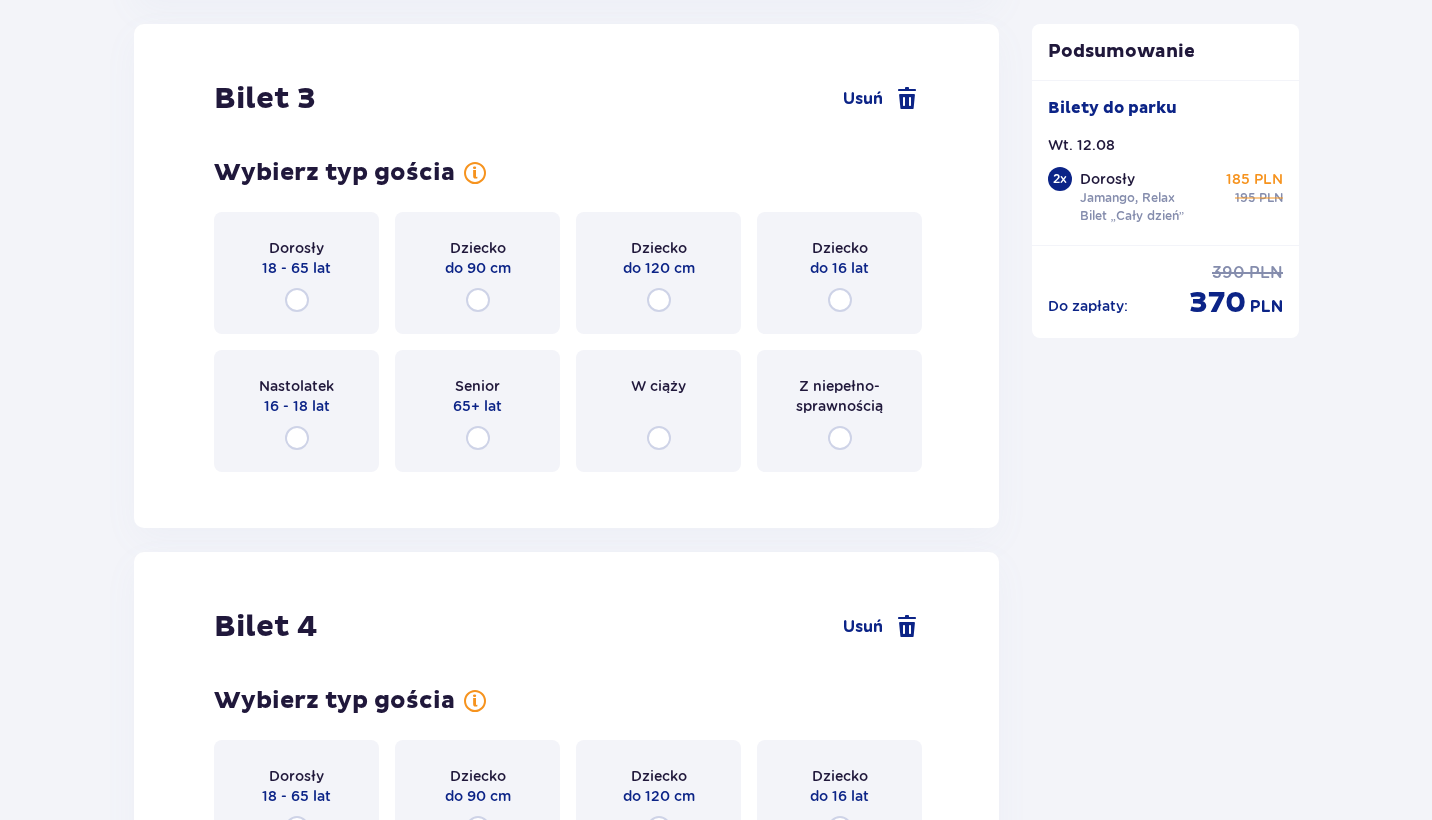 click at bounding box center (297, 300) 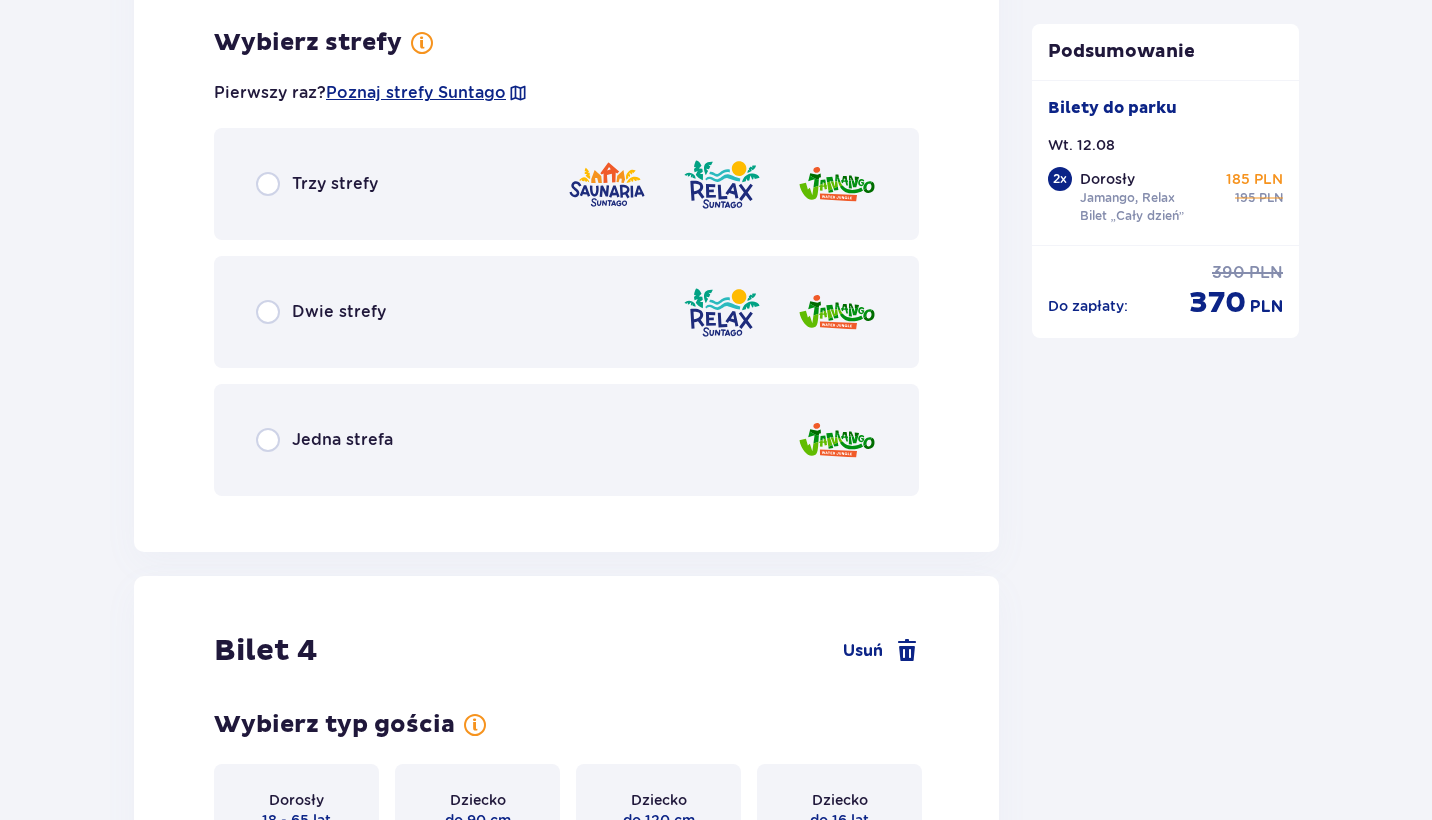 scroll, scrollTop: 4620, scrollLeft: 0, axis: vertical 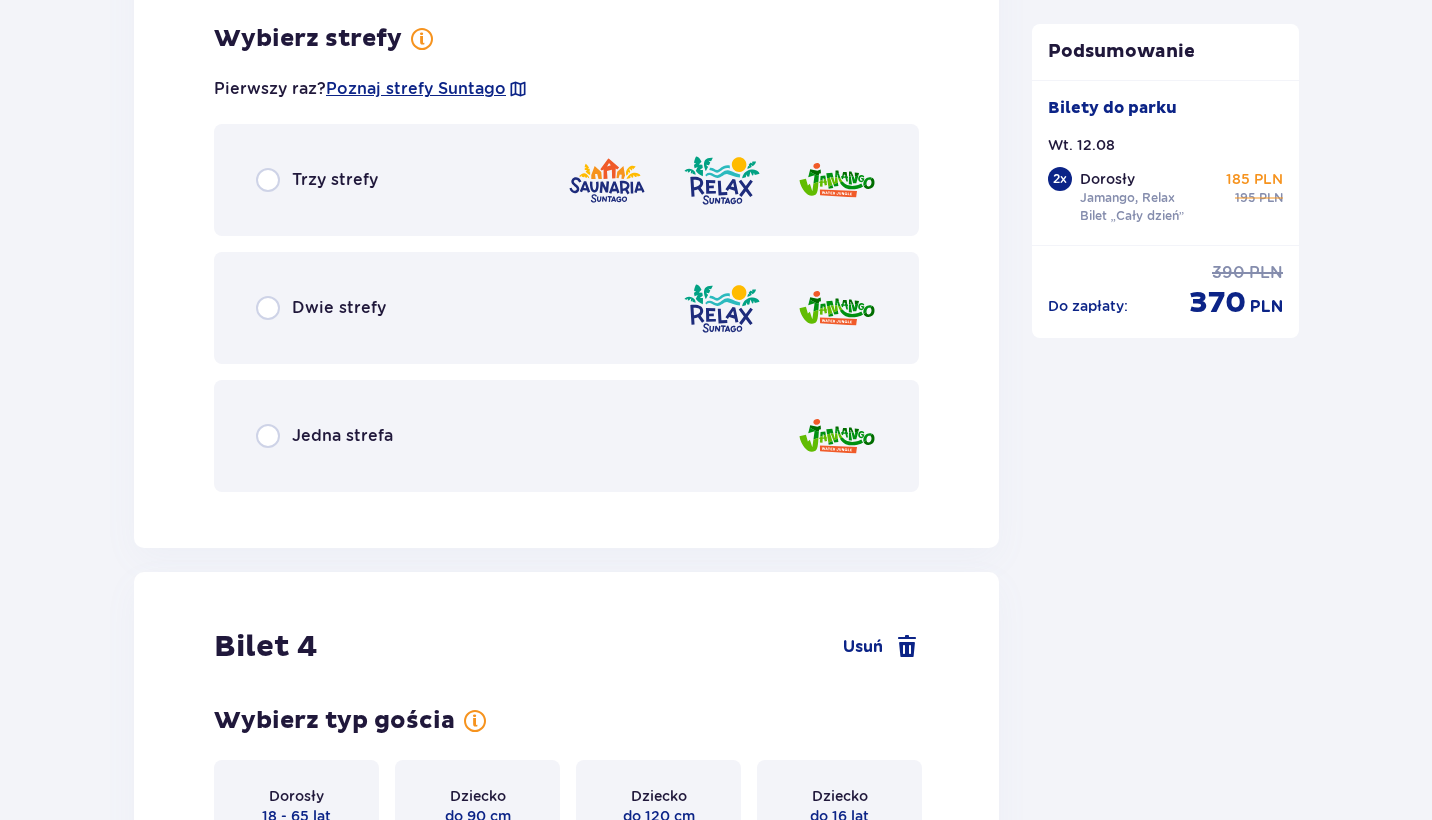 click at bounding box center (268, 308) 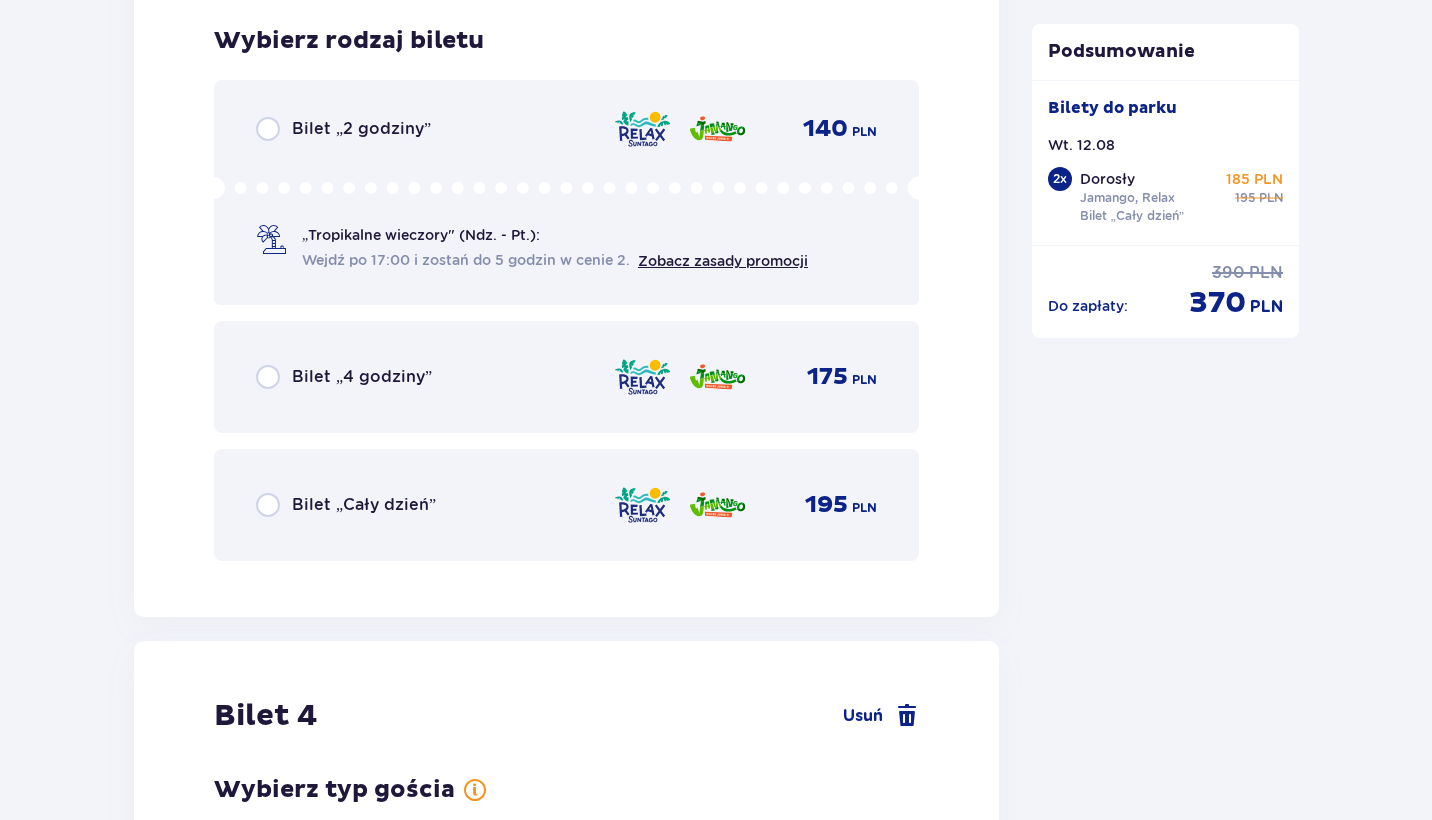 scroll, scrollTop: 5128, scrollLeft: 0, axis: vertical 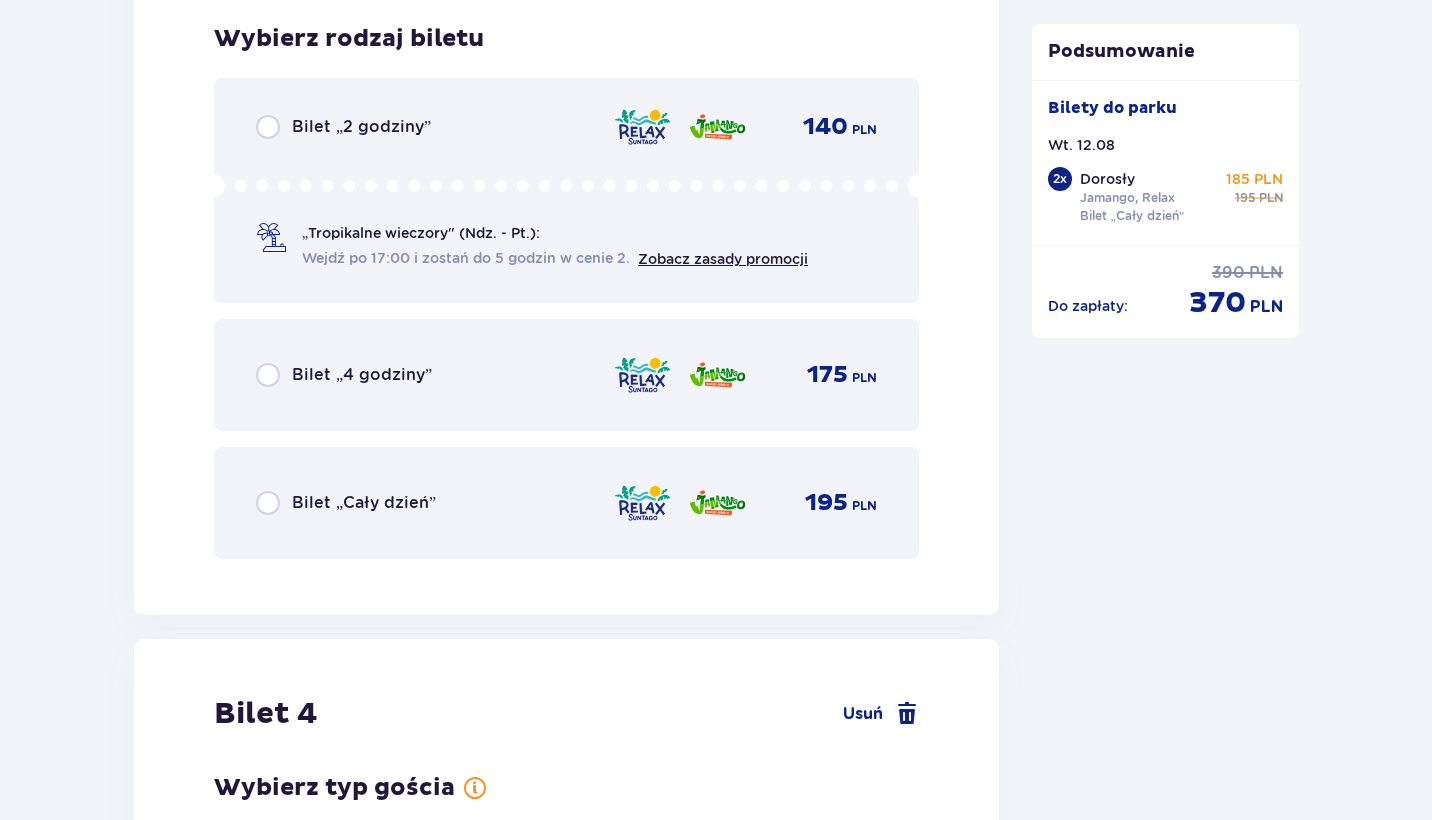click at bounding box center [268, 503] 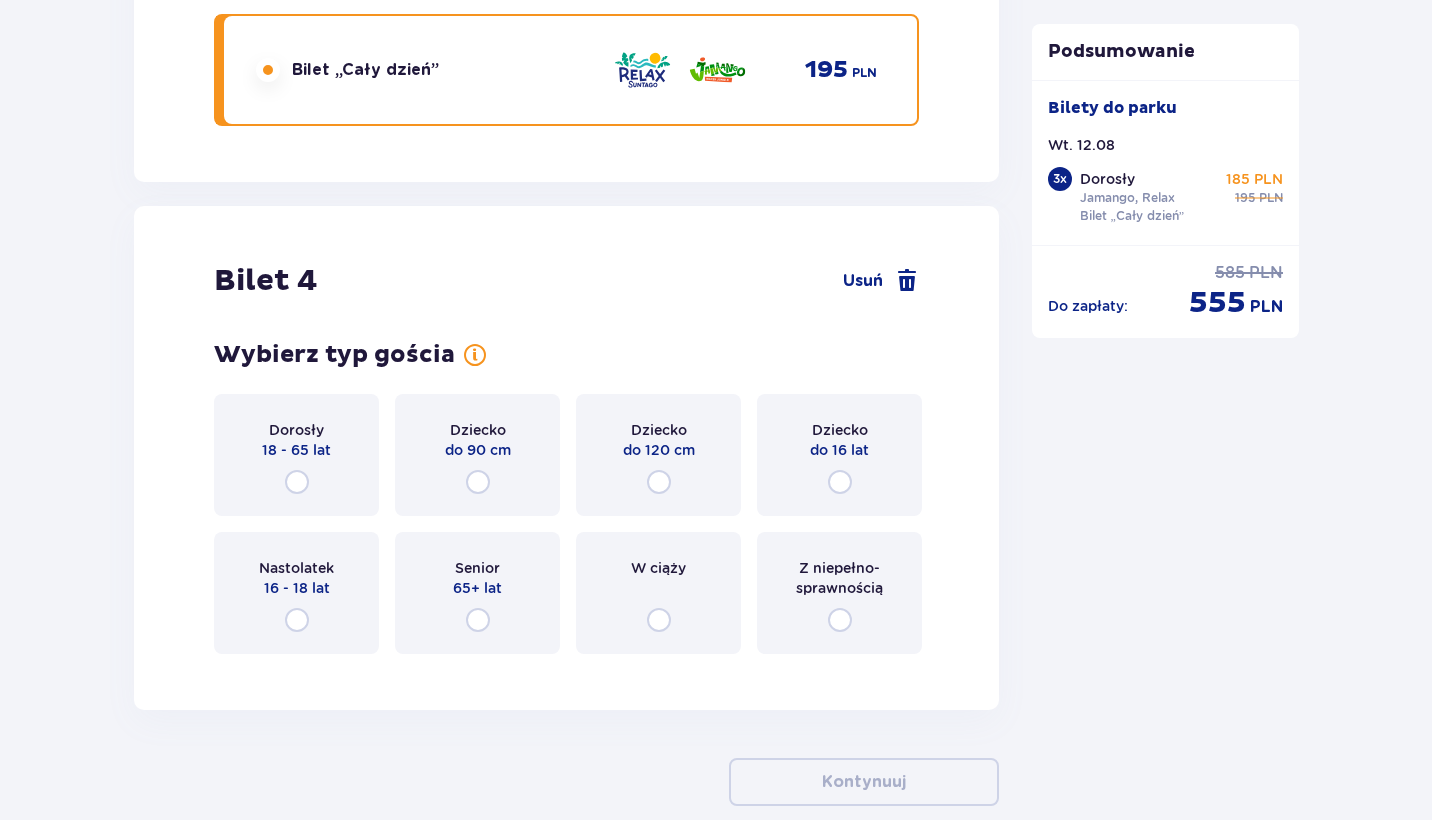 scroll, scrollTop: 5667, scrollLeft: 0, axis: vertical 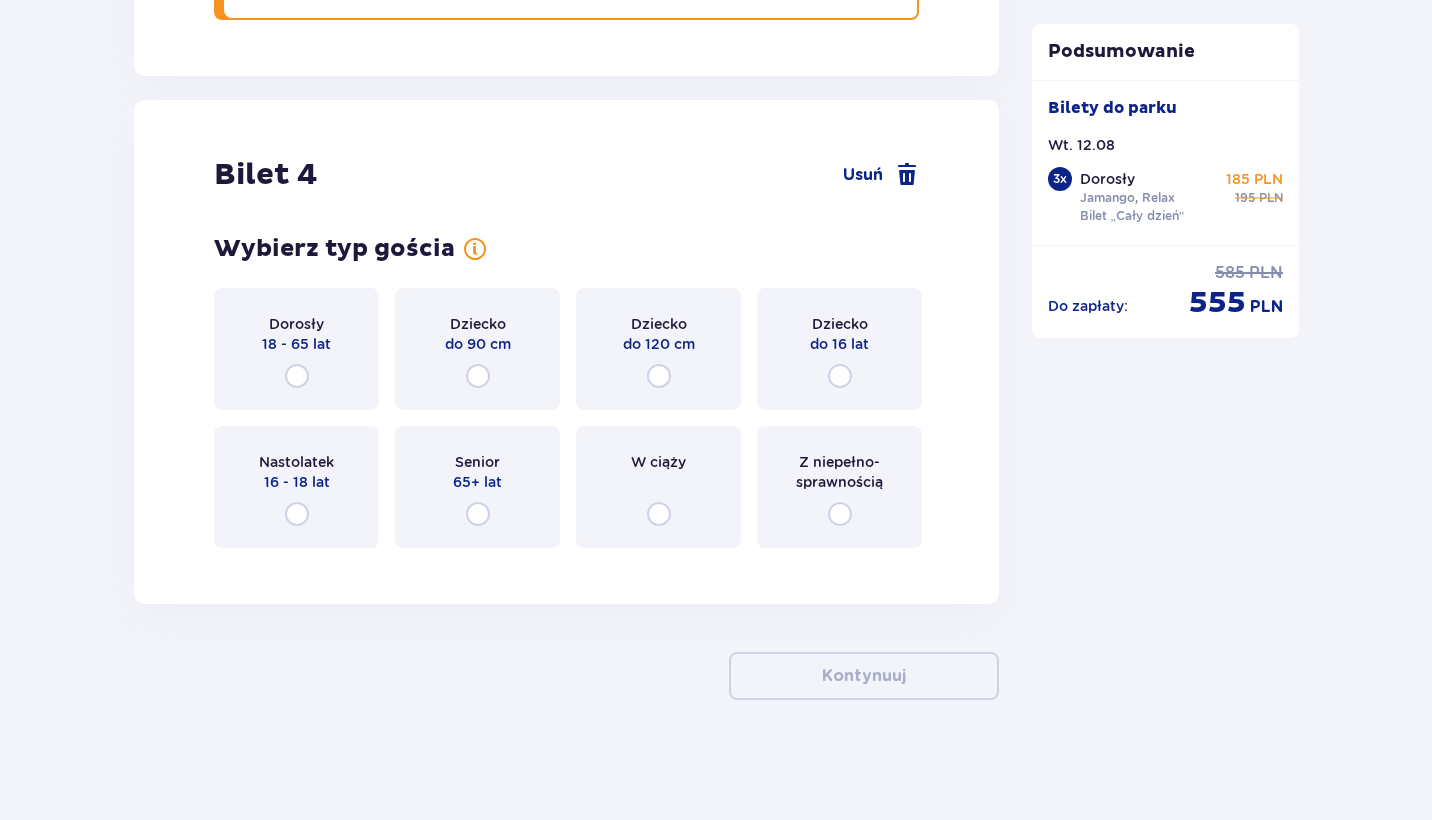 click at bounding box center (297, 514) 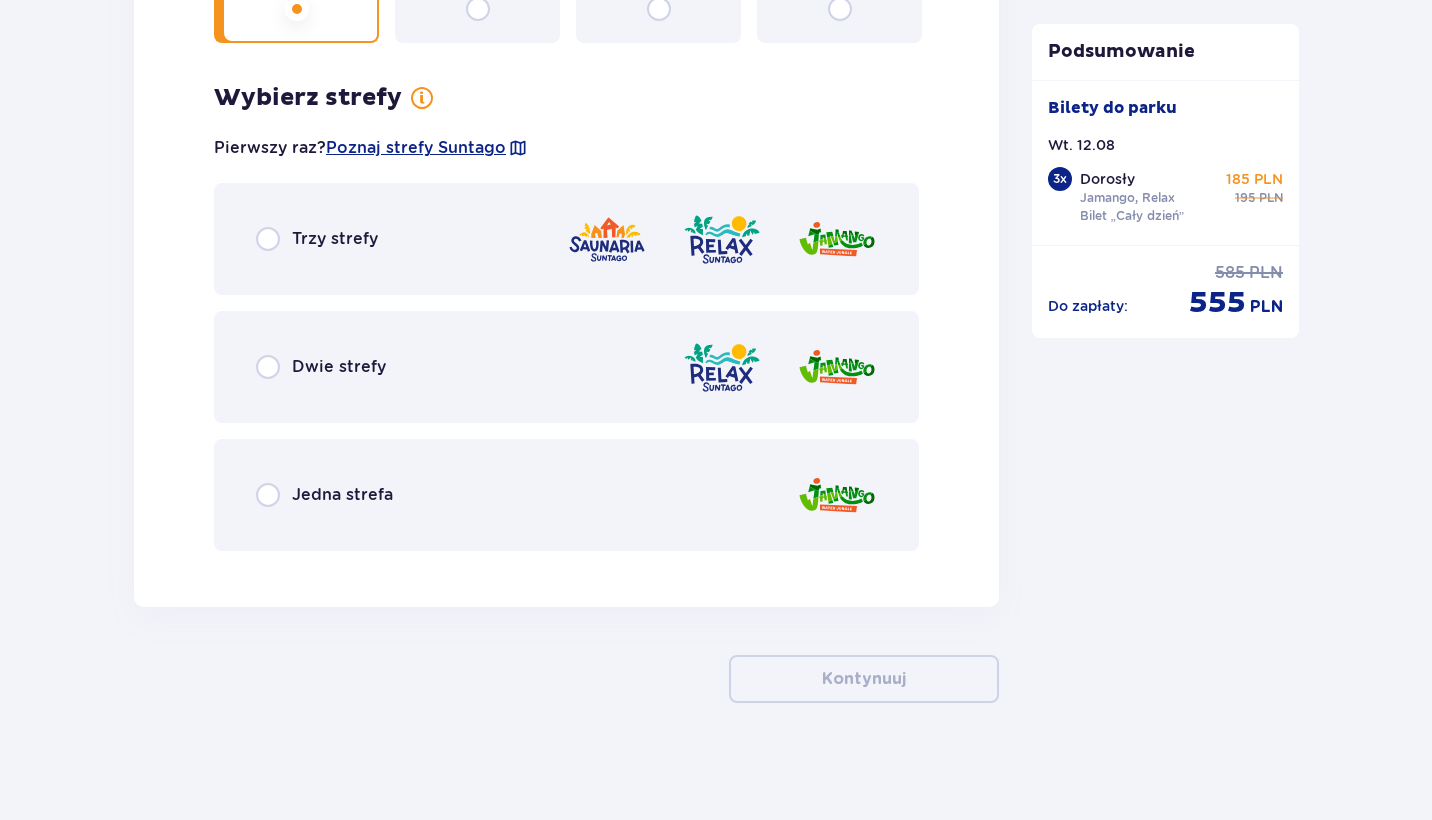 scroll, scrollTop: 6175, scrollLeft: 0, axis: vertical 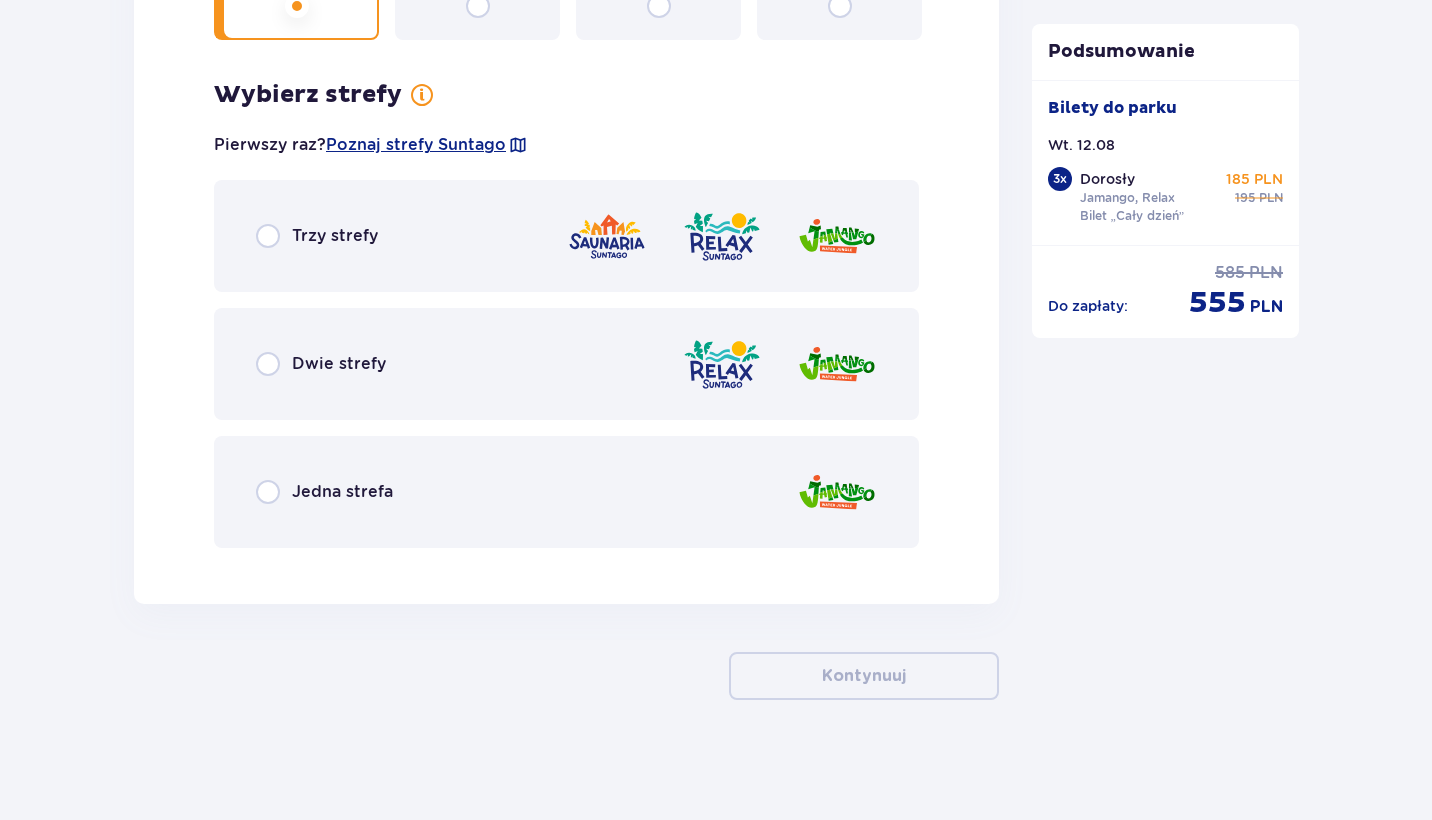 click at bounding box center (268, 364) 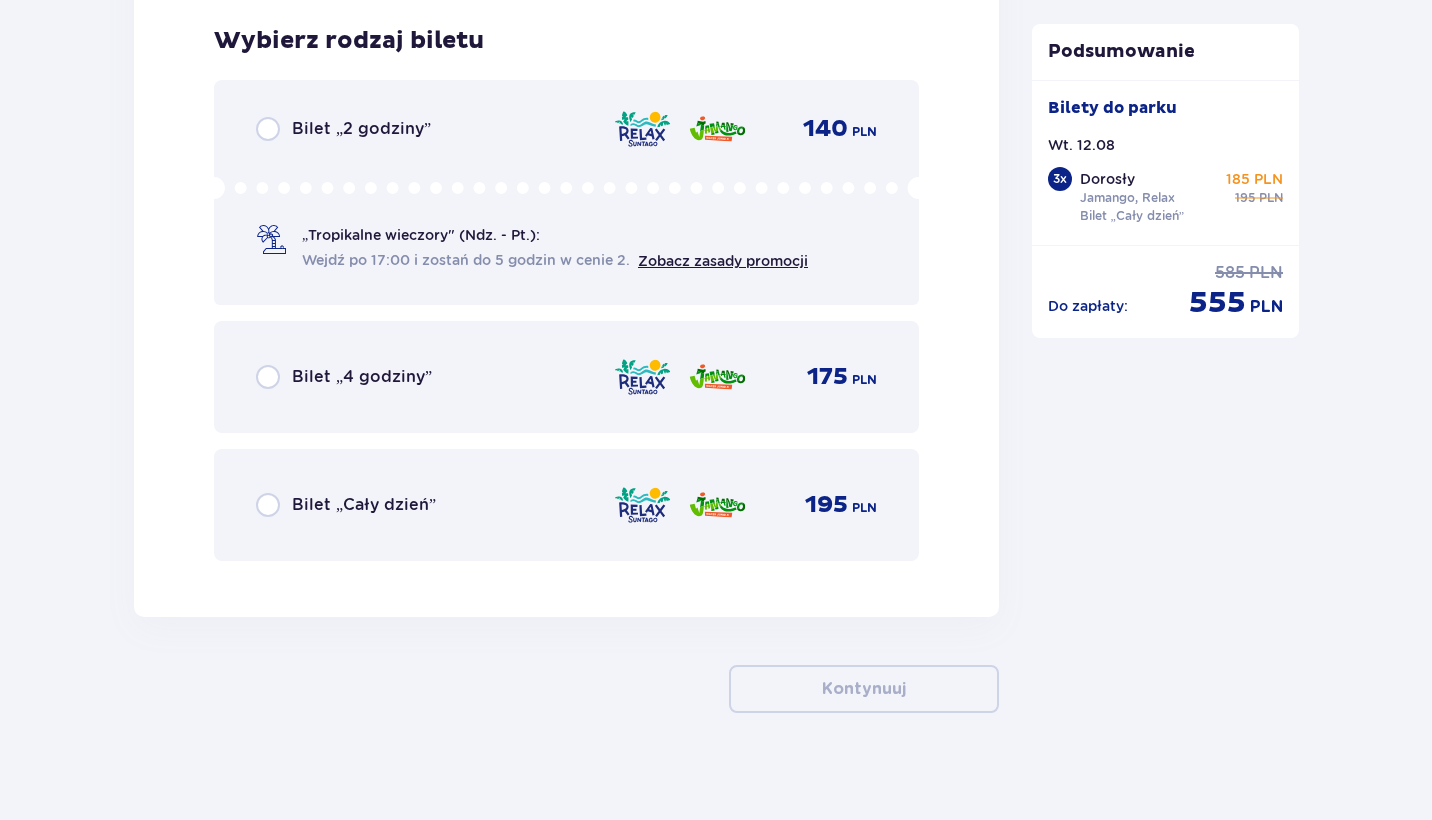 scroll, scrollTop: 6739, scrollLeft: 0, axis: vertical 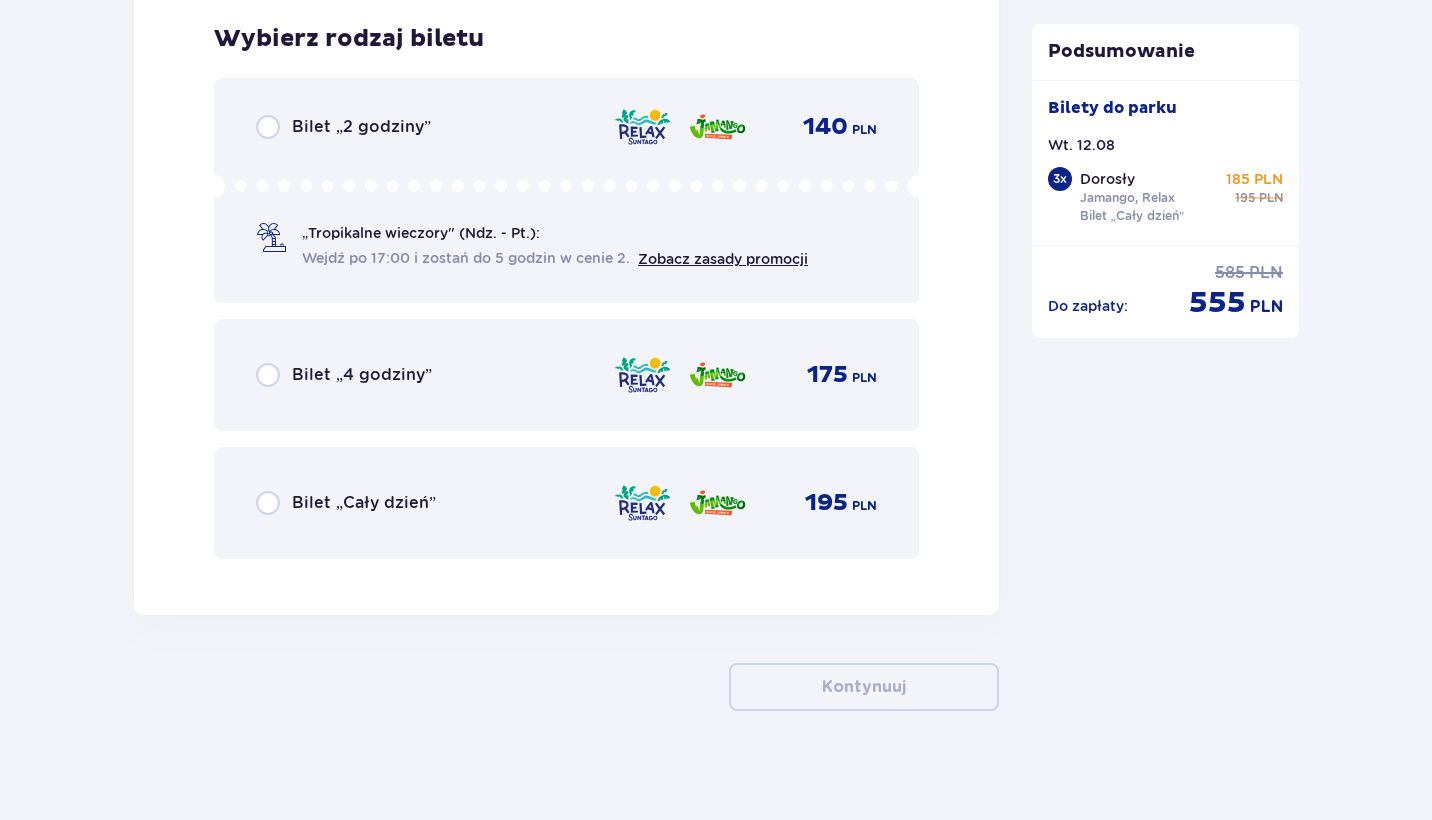 click at bounding box center [268, 503] 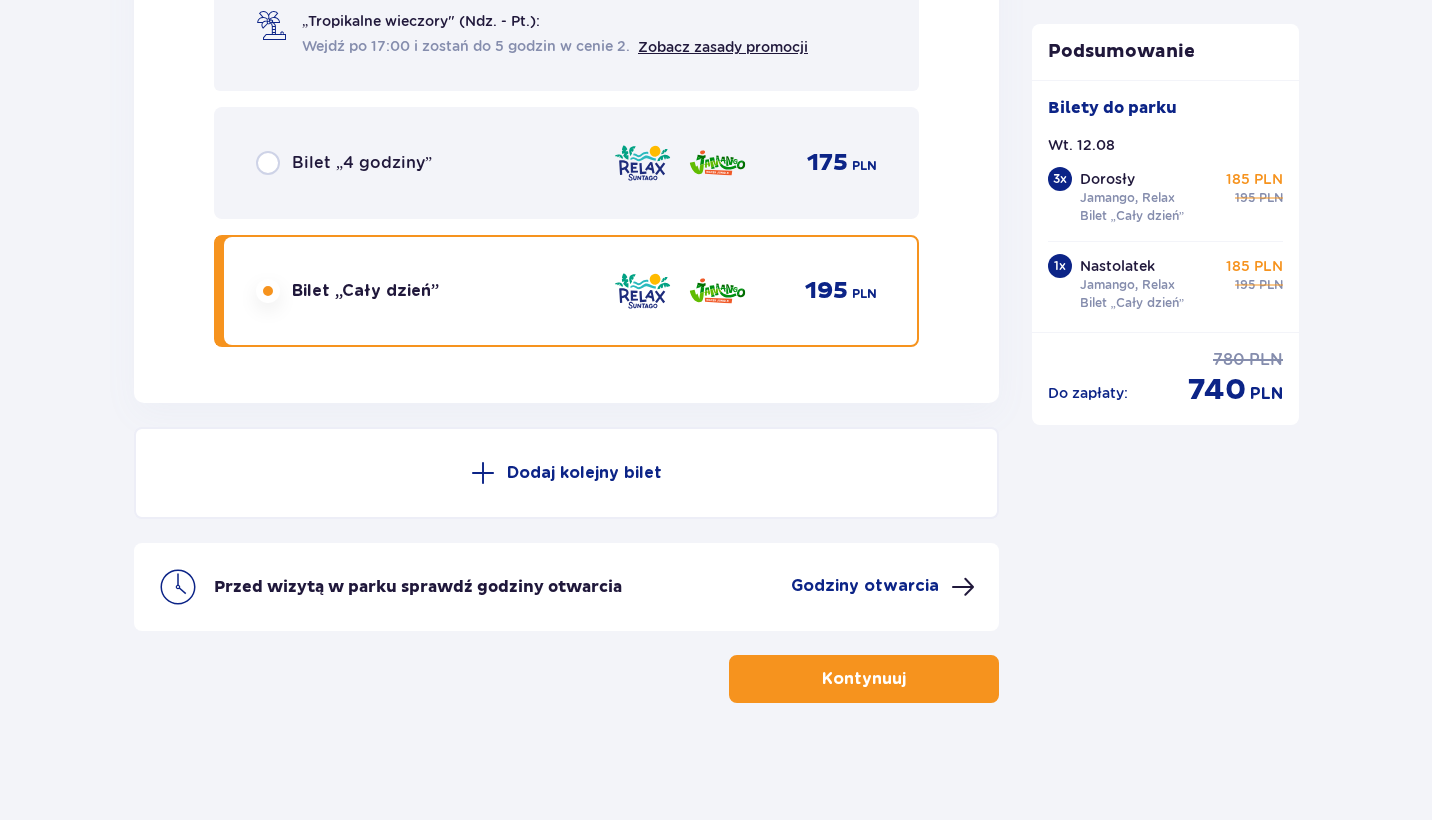 scroll, scrollTop: 6951, scrollLeft: 0, axis: vertical 